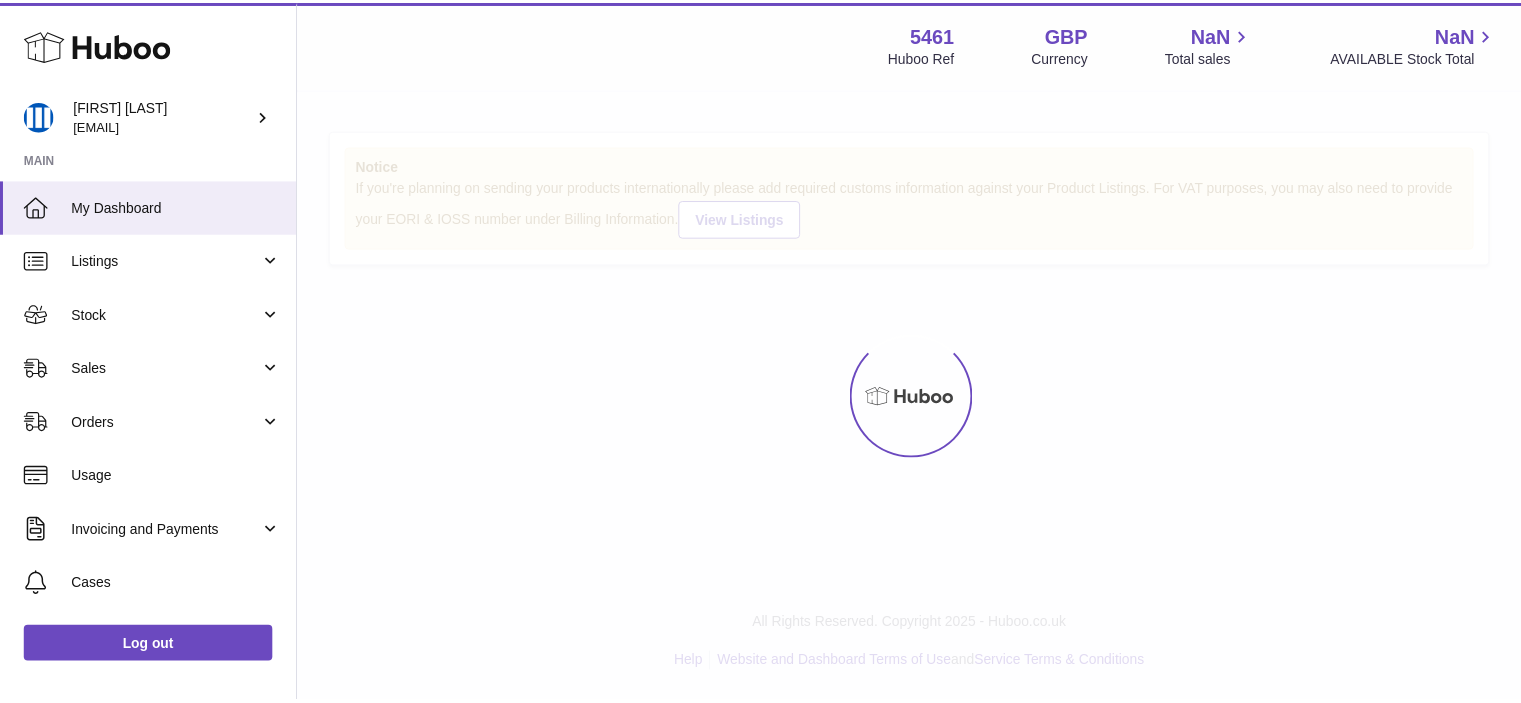 scroll, scrollTop: 0, scrollLeft: 0, axis: both 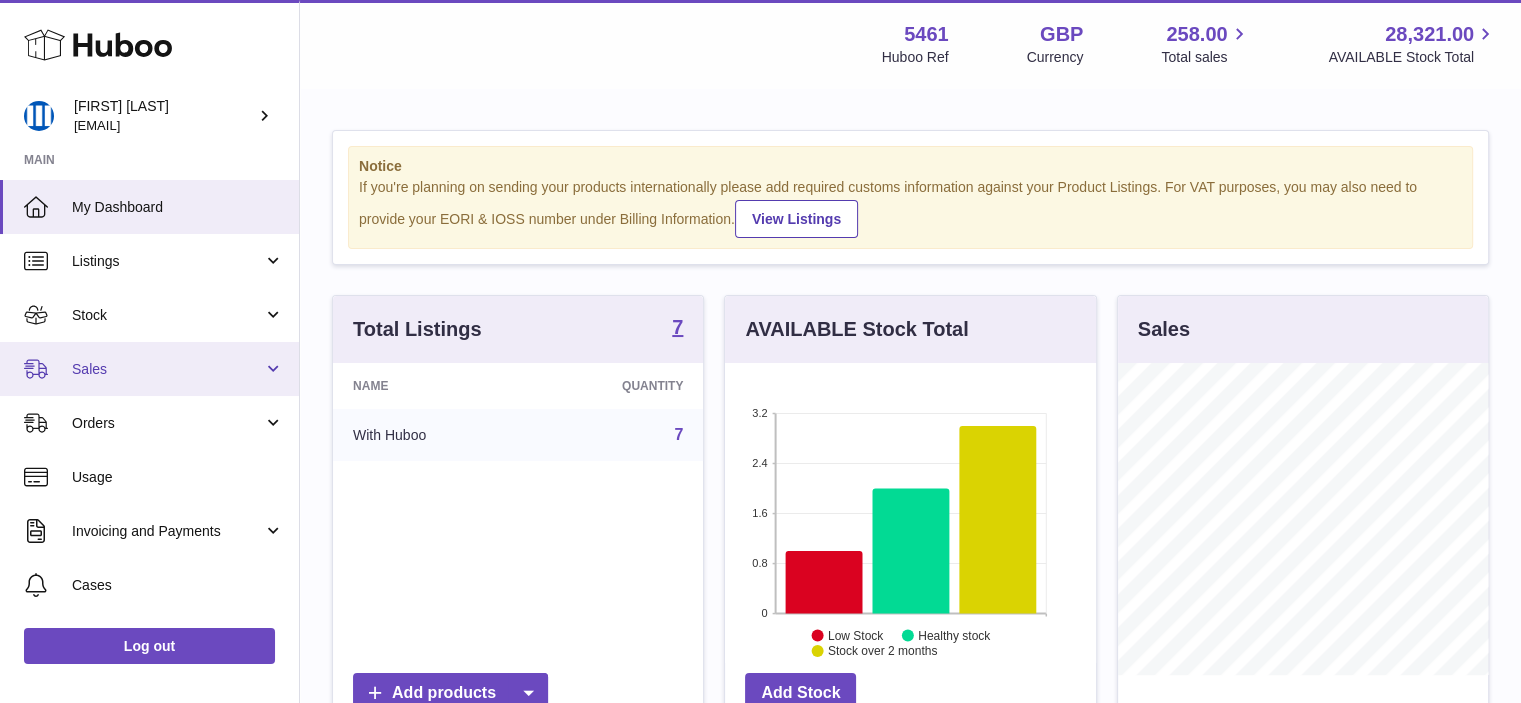 click on "Sales" at bounding box center [167, 369] 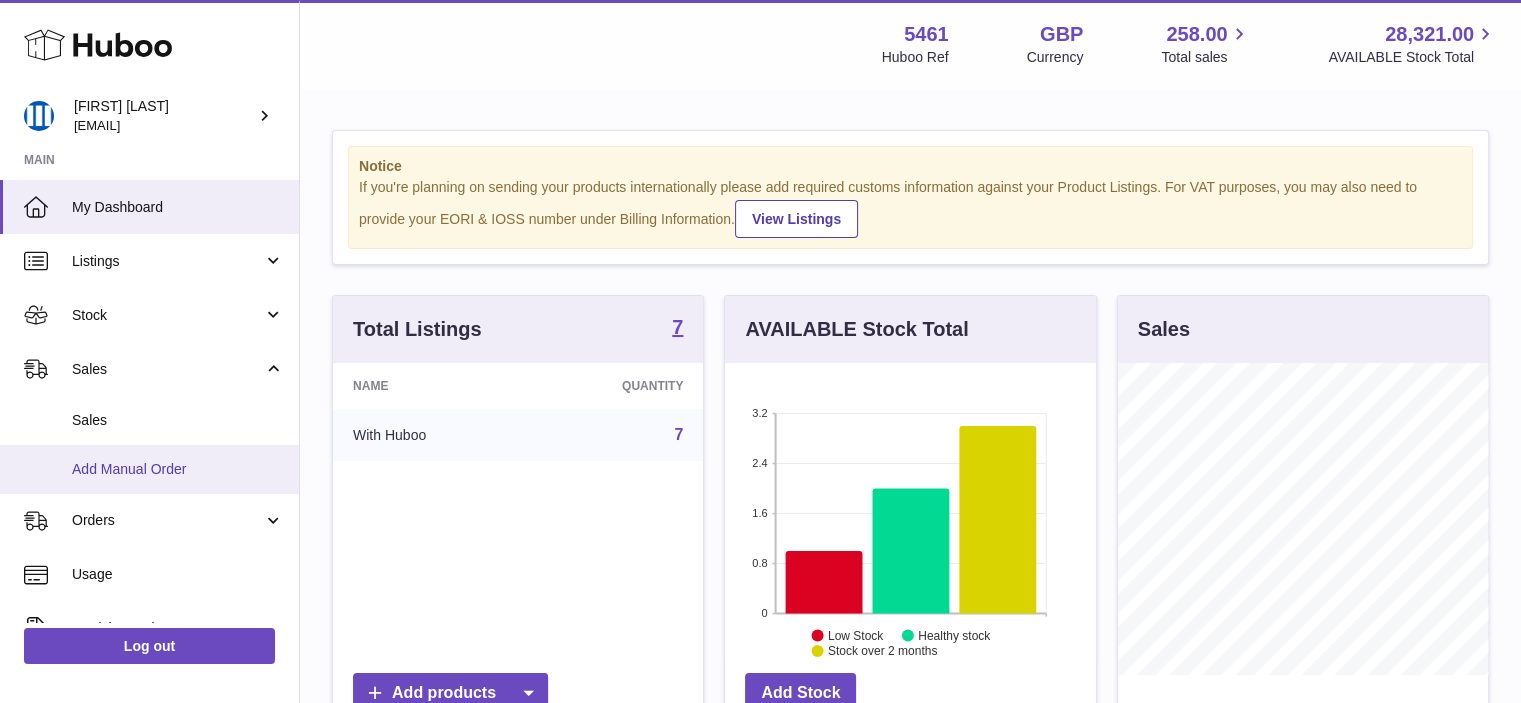 click on "Add Manual Order" at bounding box center [178, 469] 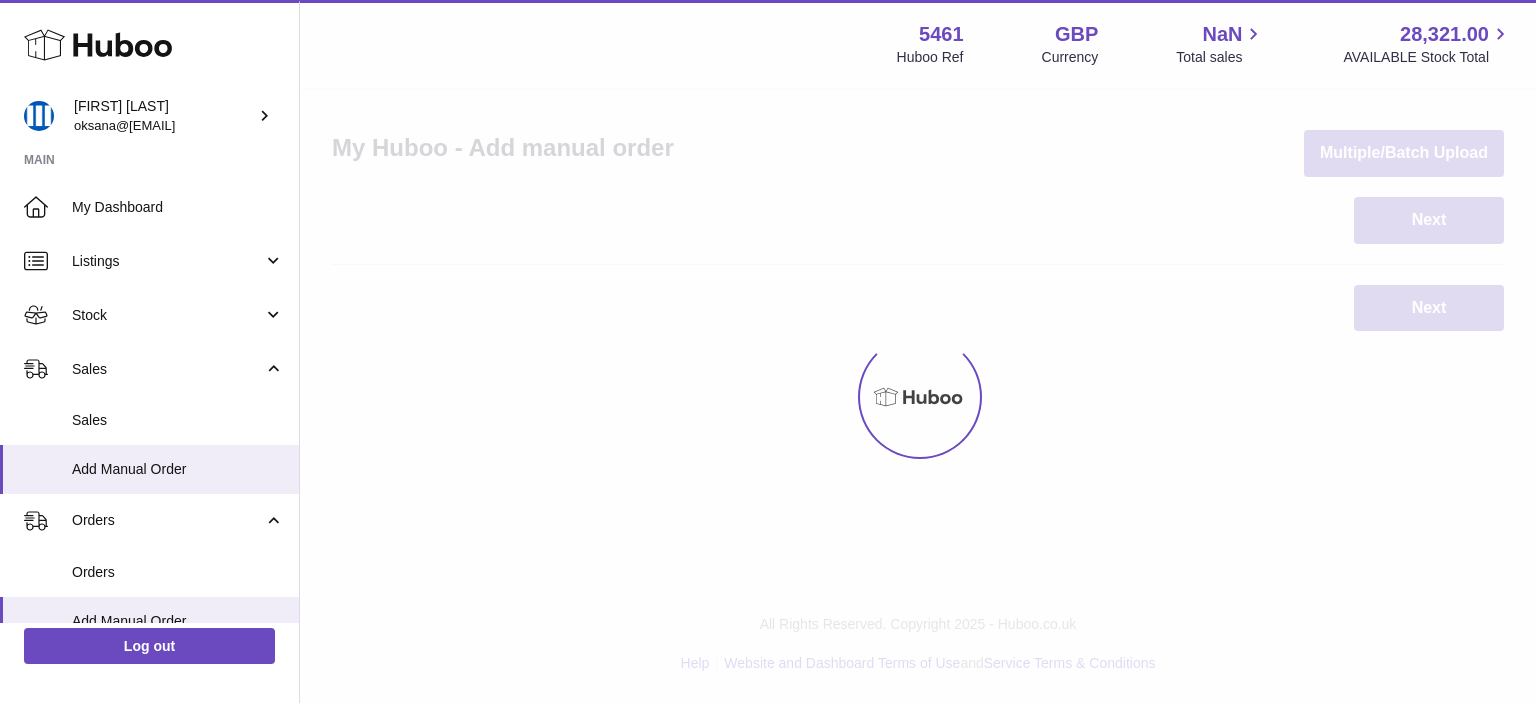 scroll, scrollTop: 0, scrollLeft: 0, axis: both 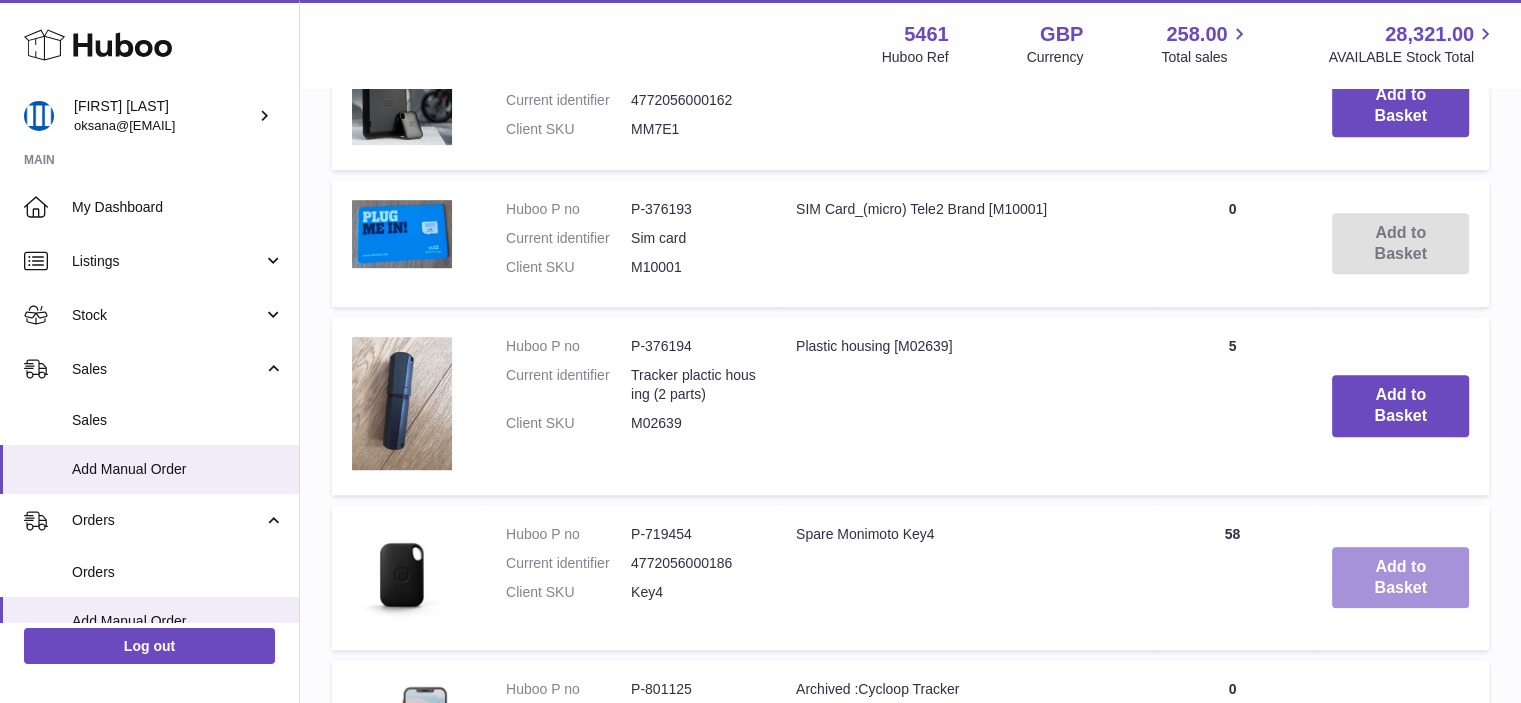 click on "Add to Basket" at bounding box center [1400, 578] 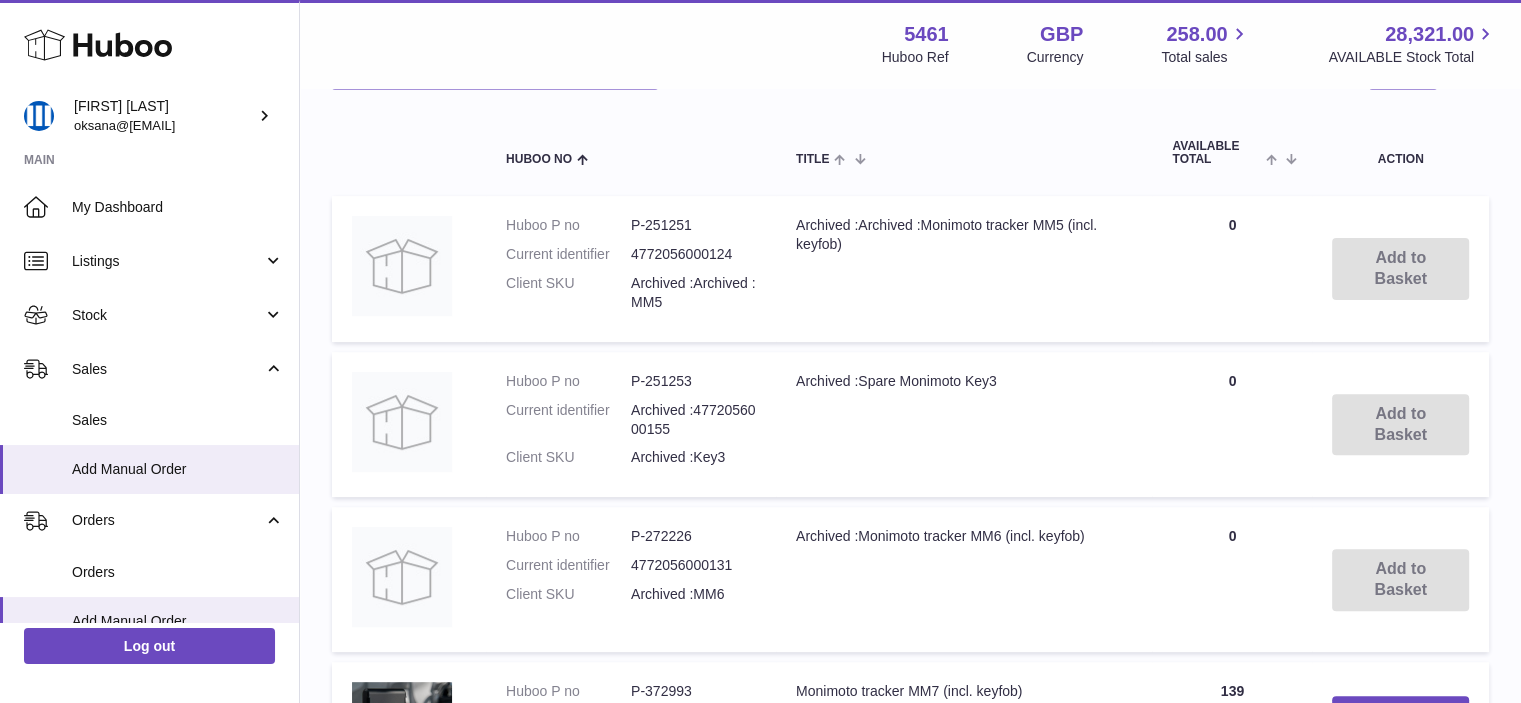 scroll, scrollTop: 264, scrollLeft: 0, axis: vertical 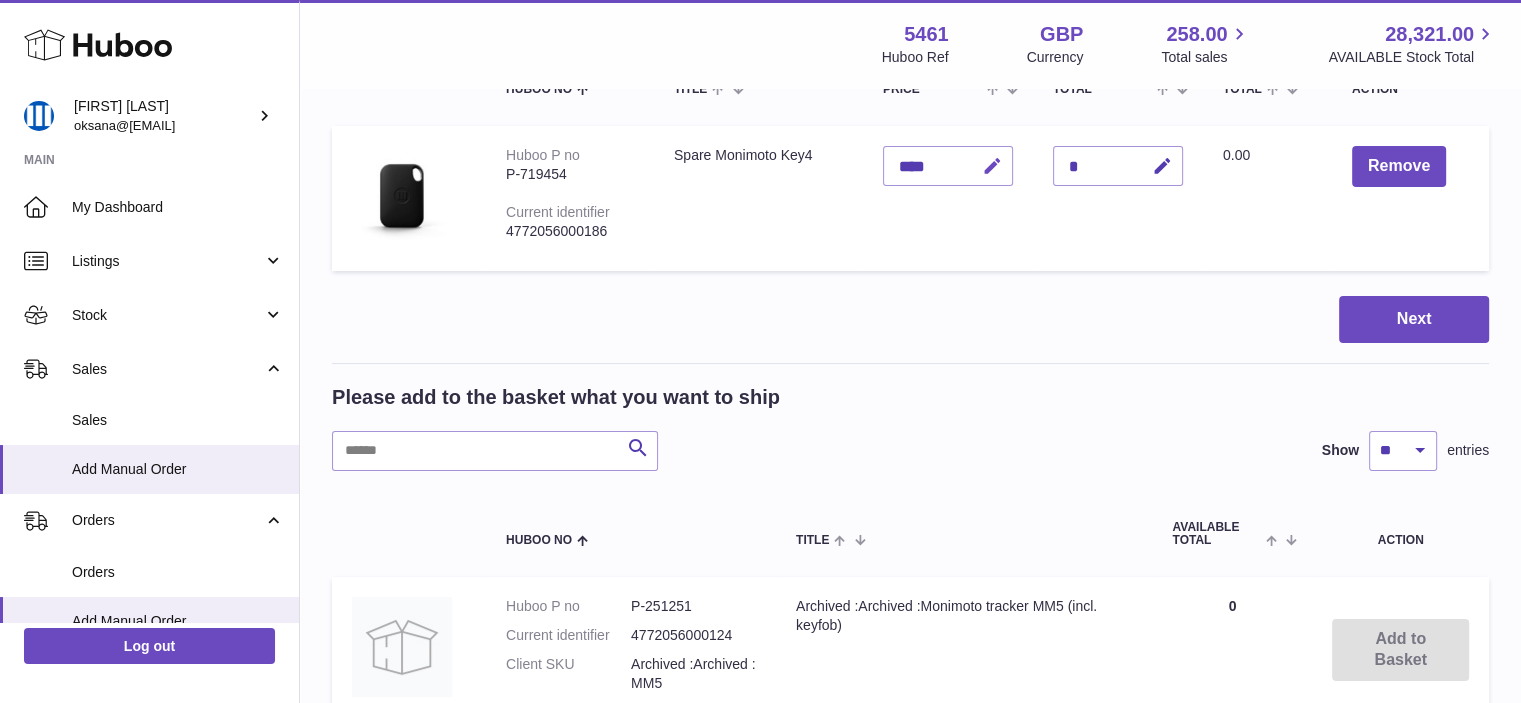 click at bounding box center [992, 166] 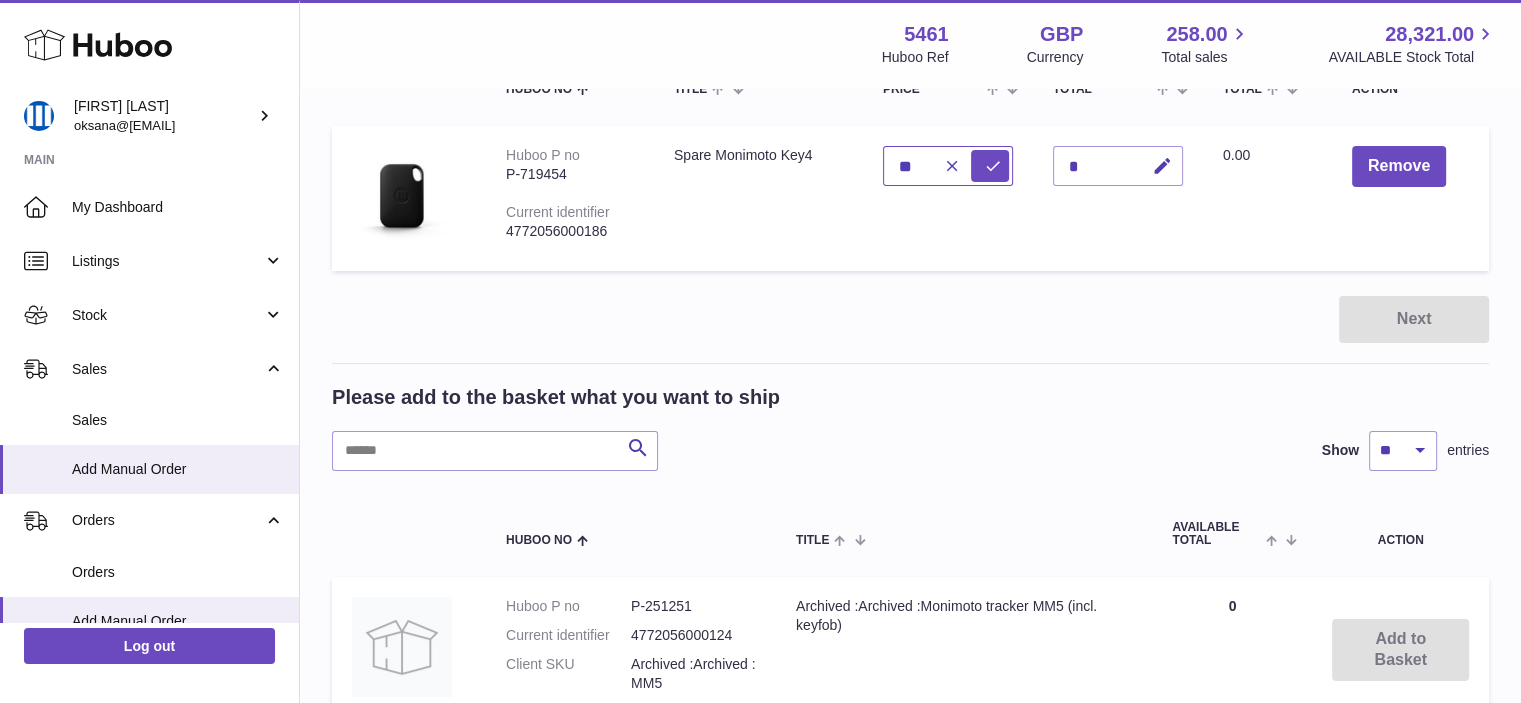 type on "*" 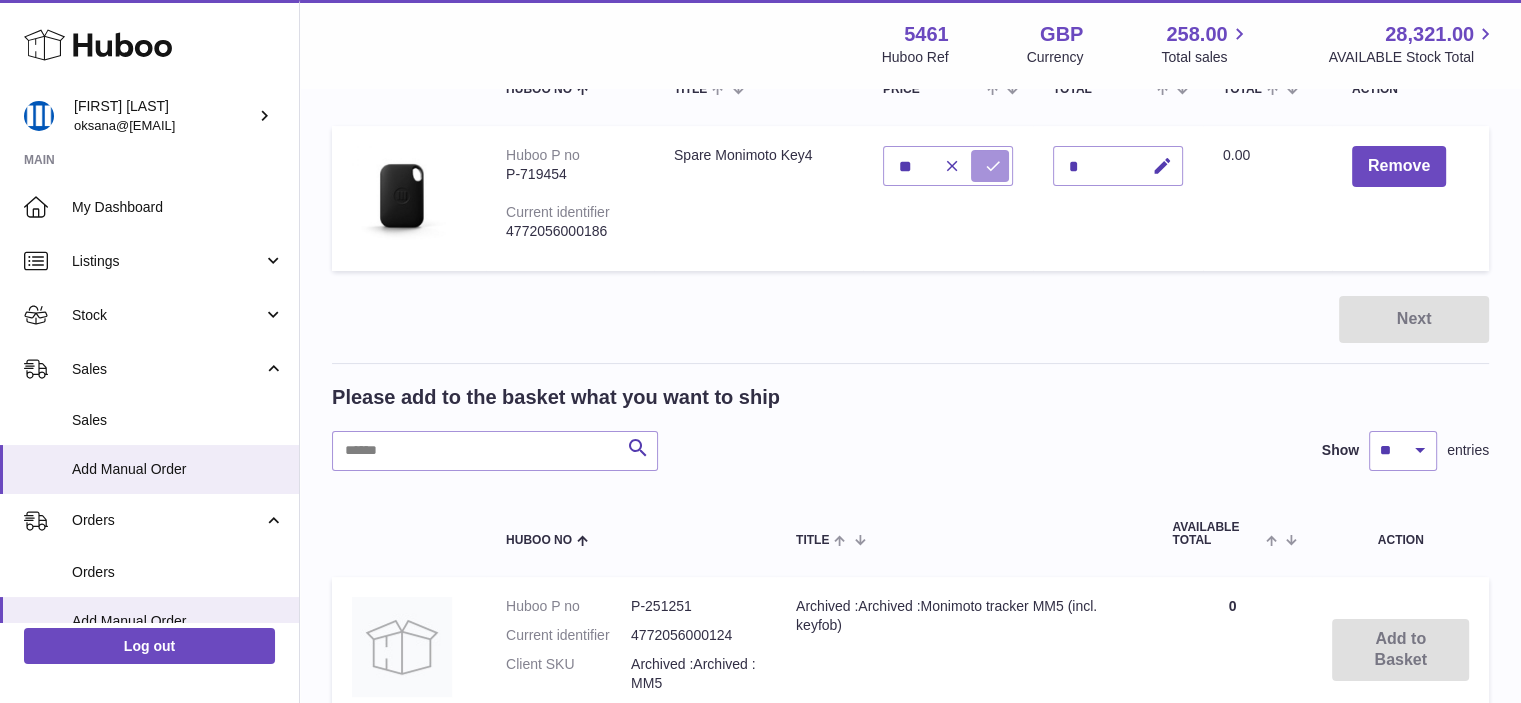 click at bounding box center (993, 166) 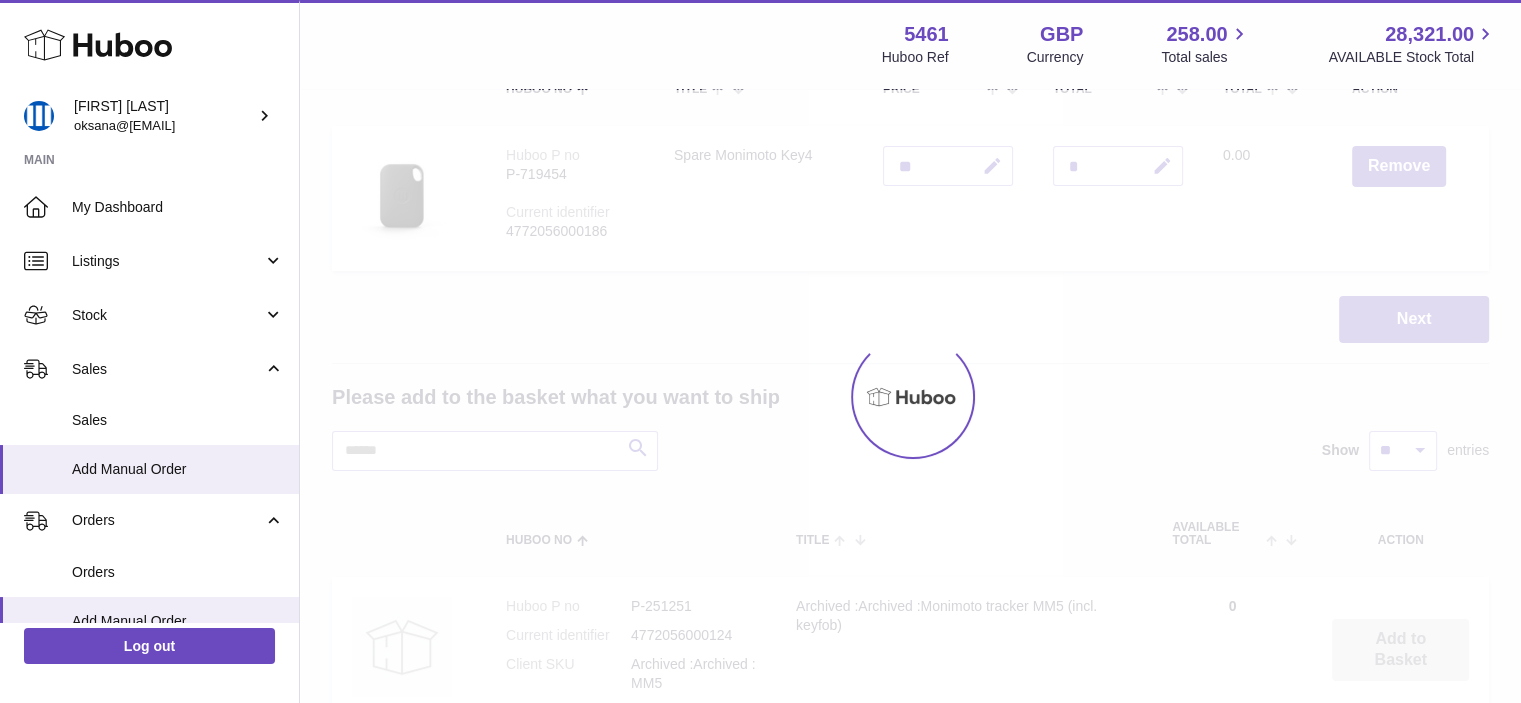 type on "*****" 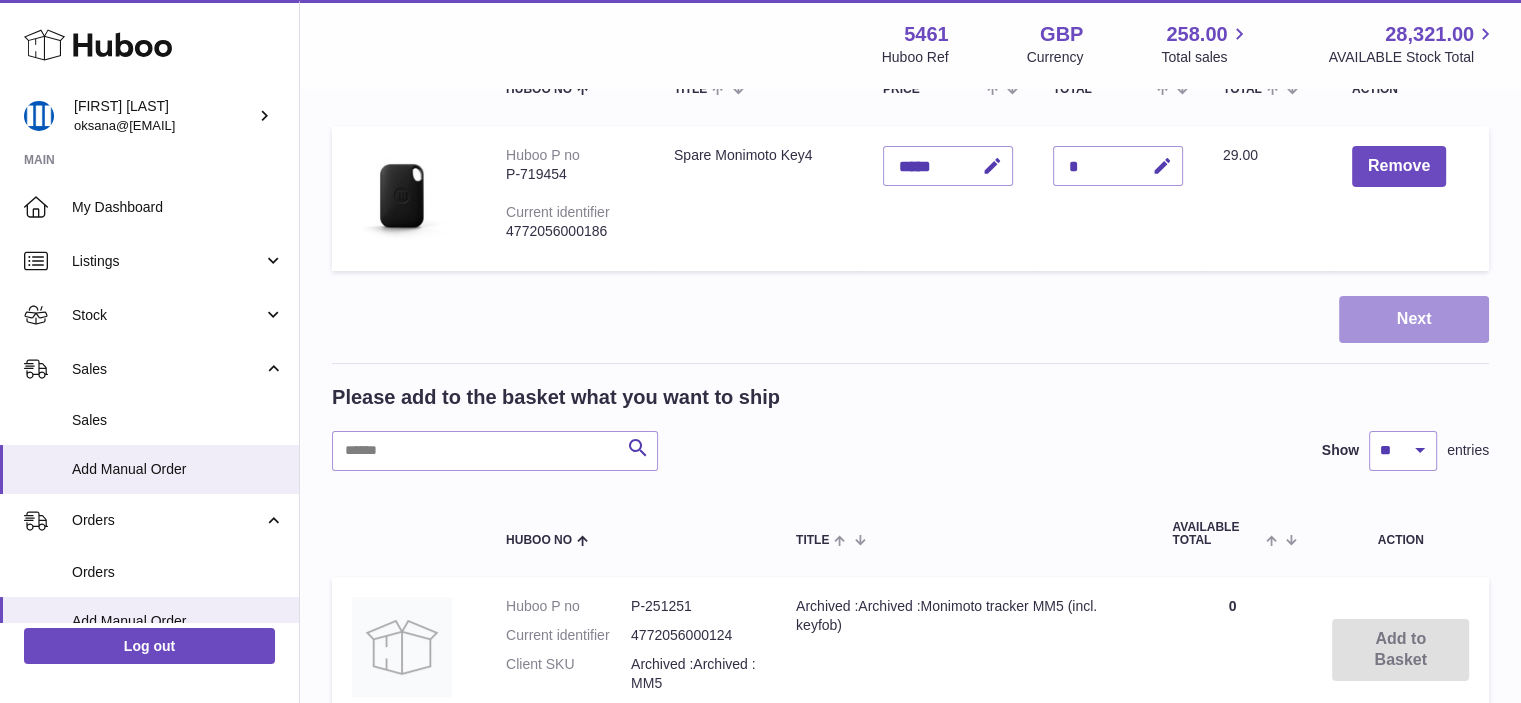 click on "Next" at bounding box center (1414, 319) 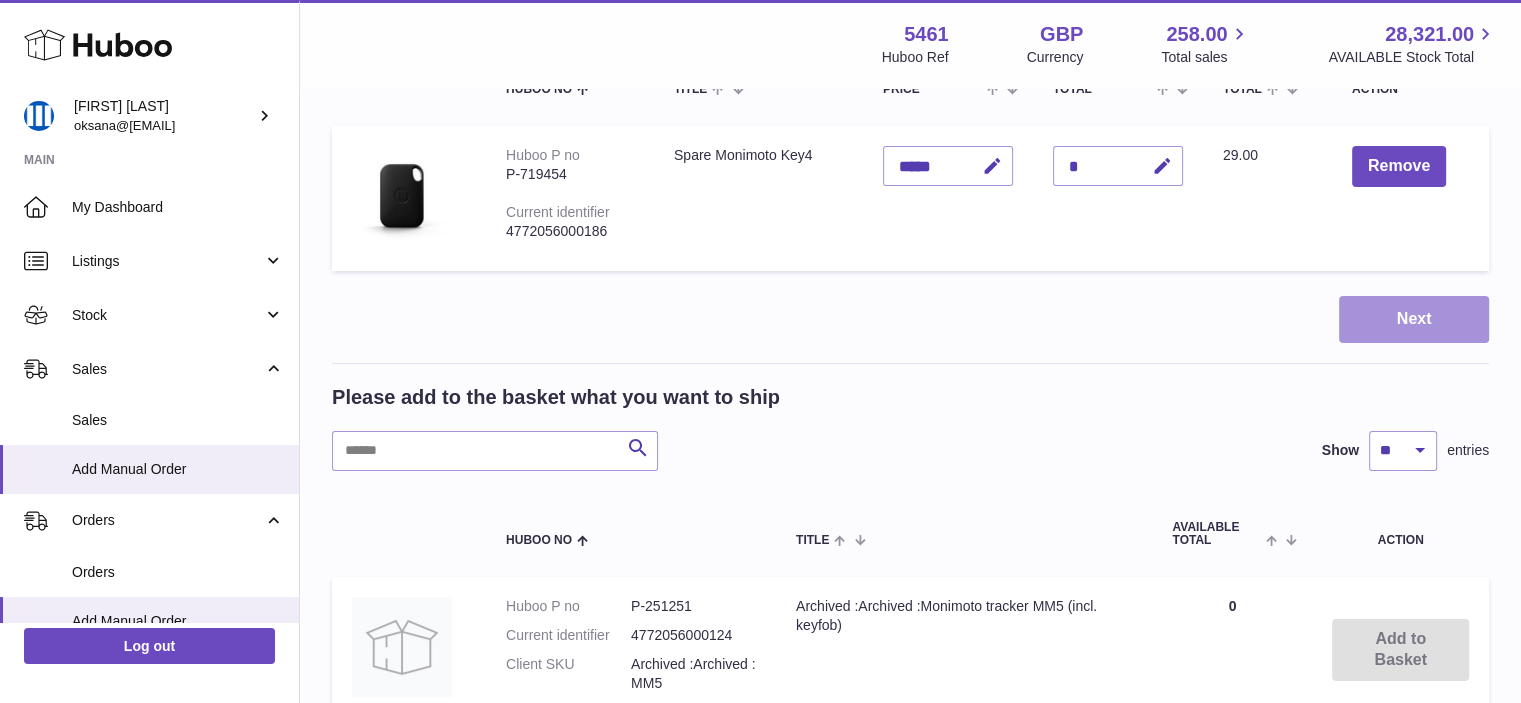 scroll, scrollTop: 0, scrollLeft: 0, axis: both 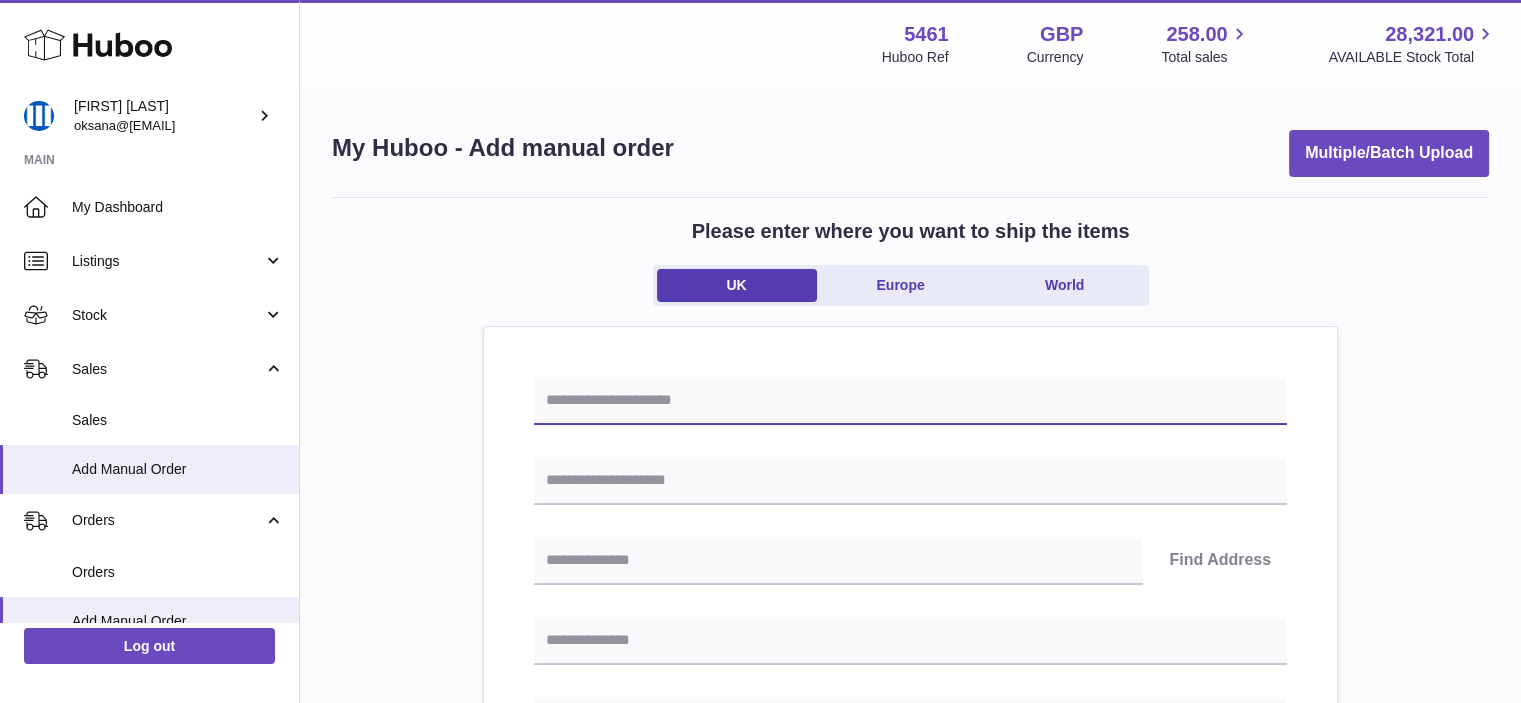 click at bounding box center [910, 401] 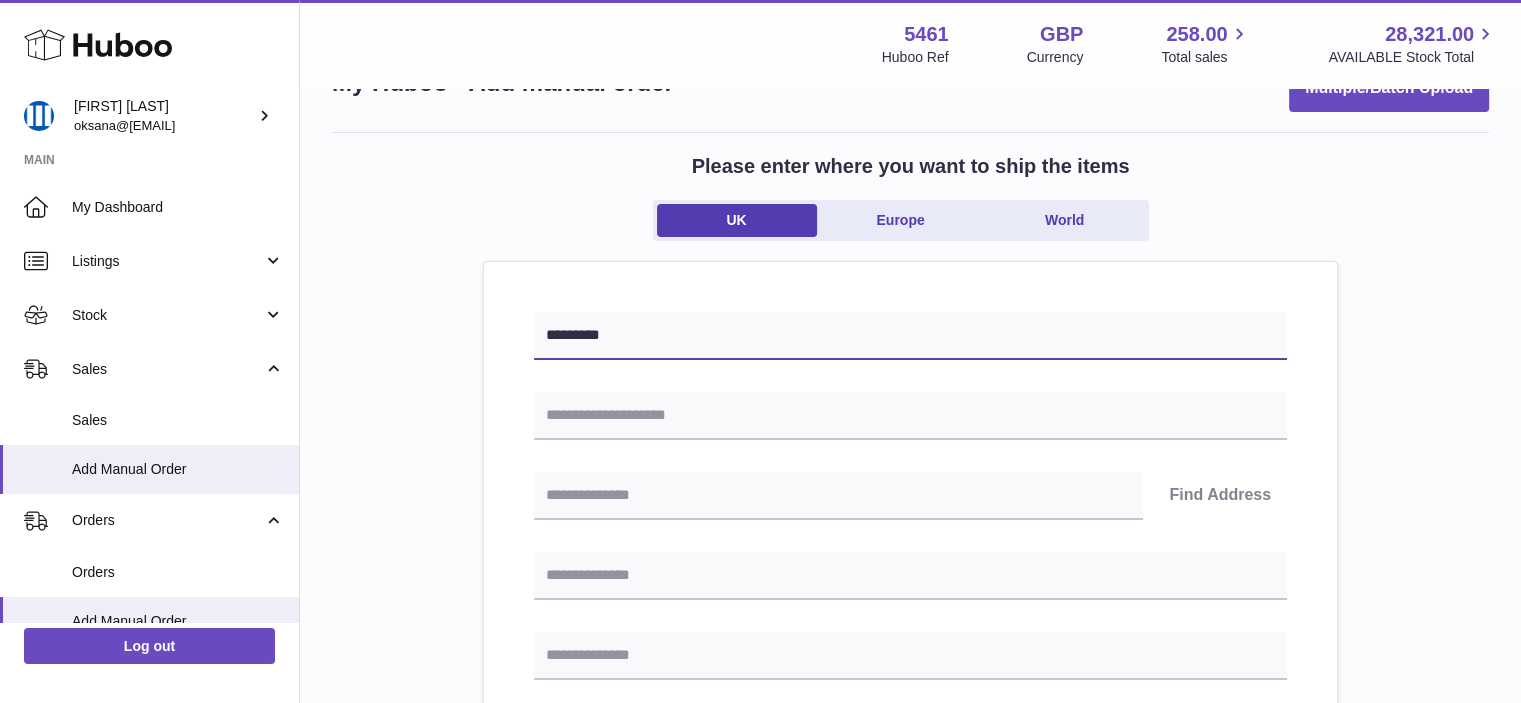 scroll, scrollTop: 100, scrollLeft: 0, axis: vertical 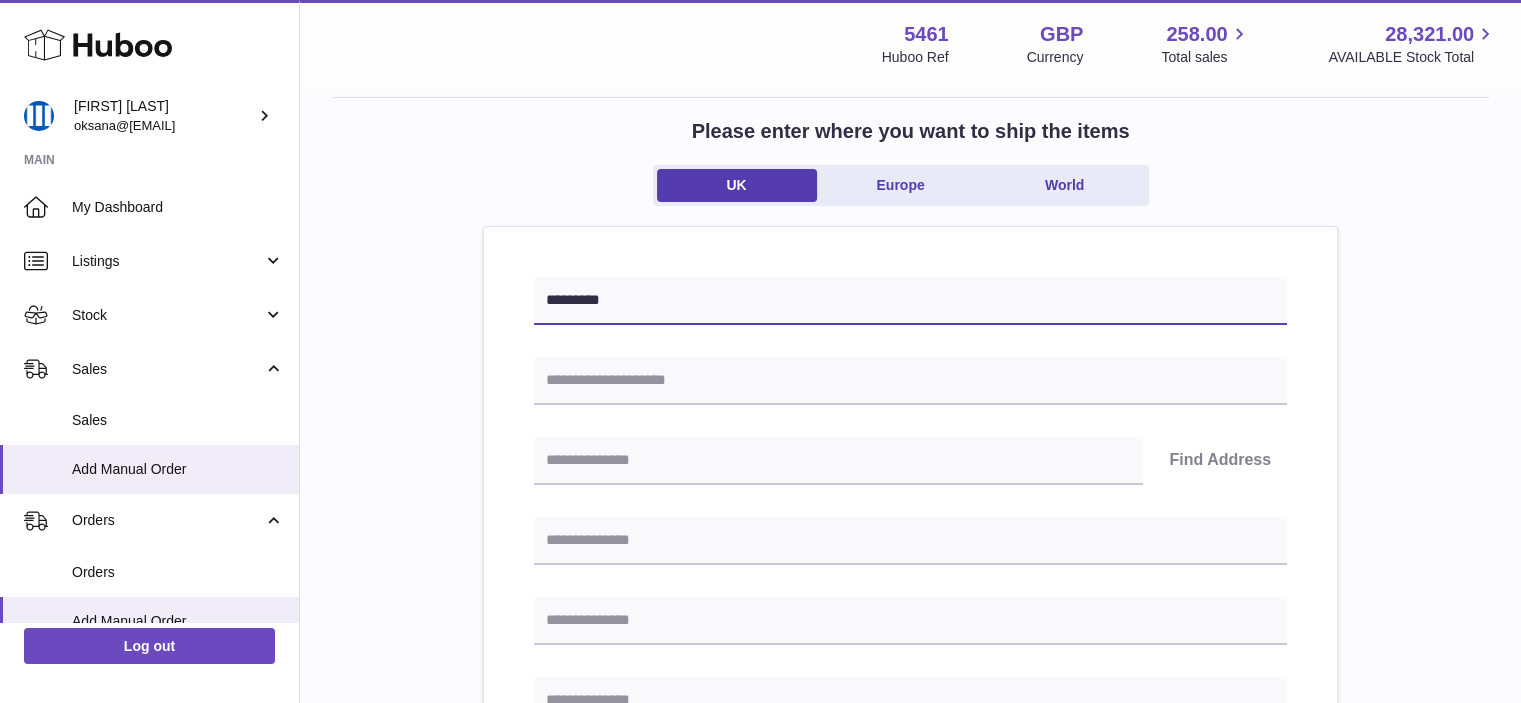 type on "*********" 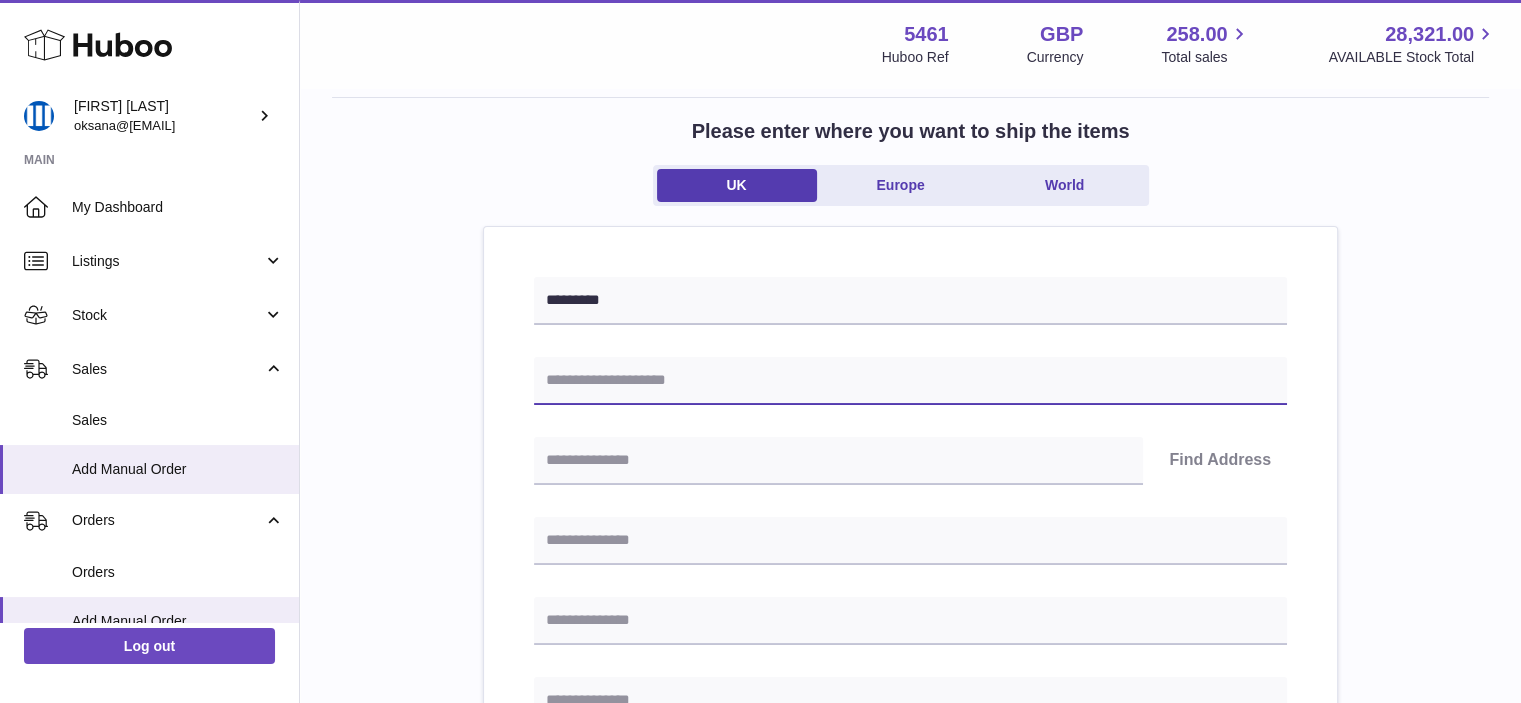 click at bounding box center [910, 381] 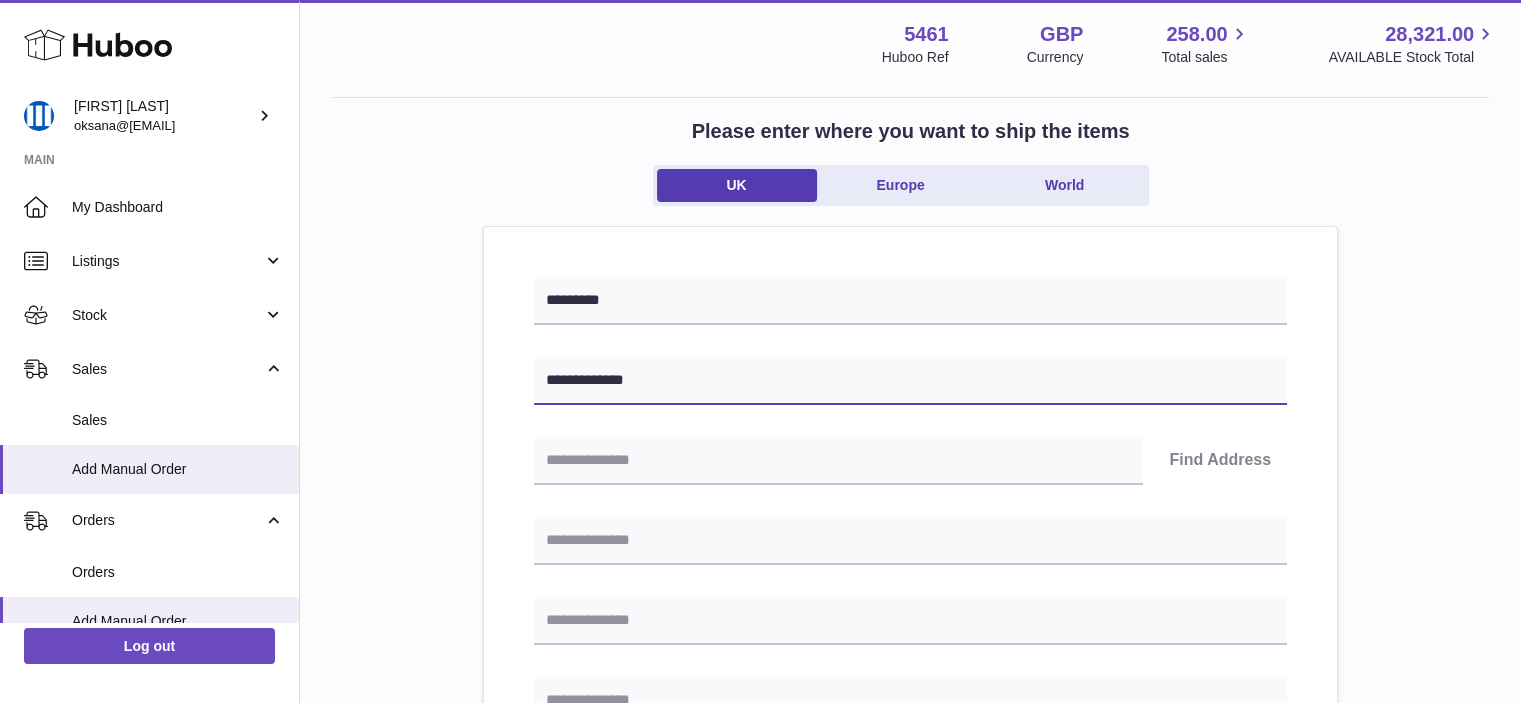type on "**********" 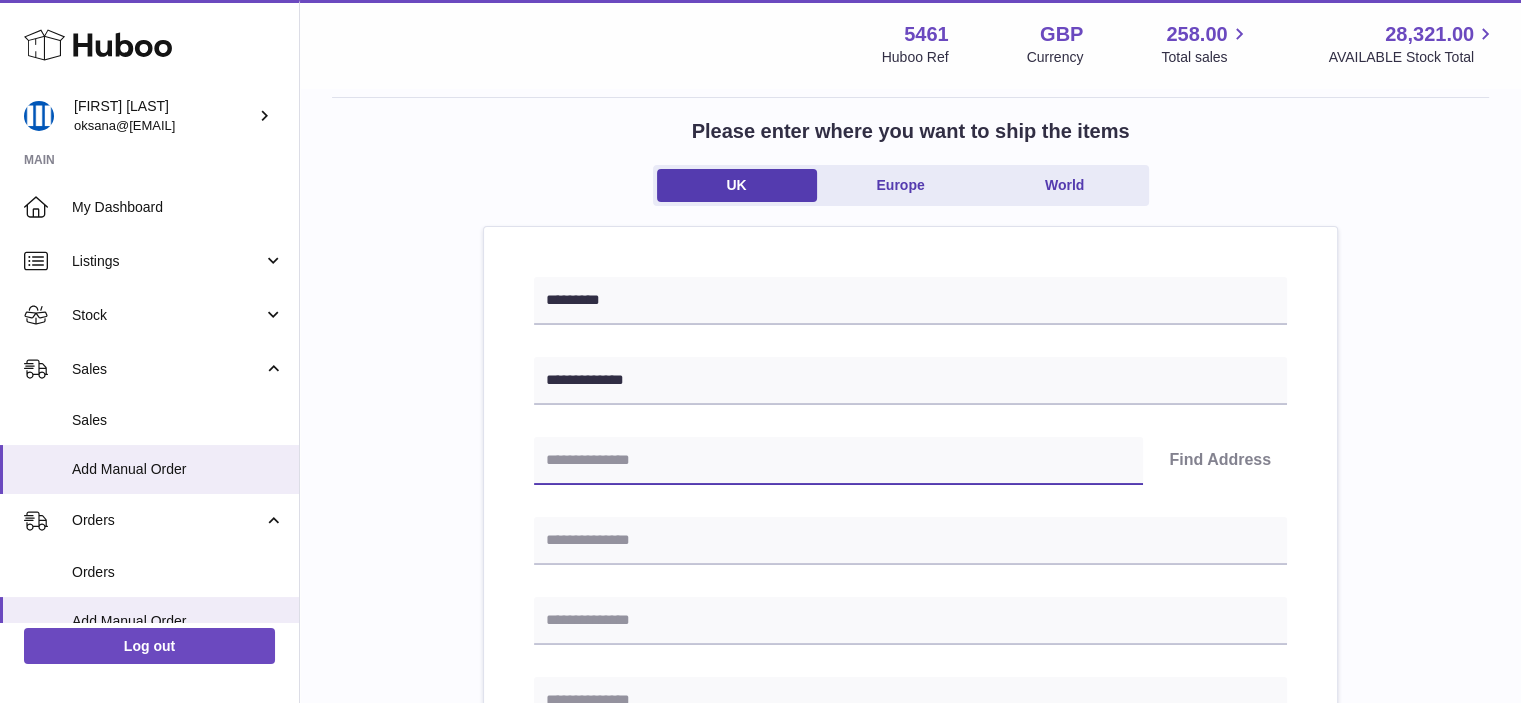 click at bounding box center [838, 461] 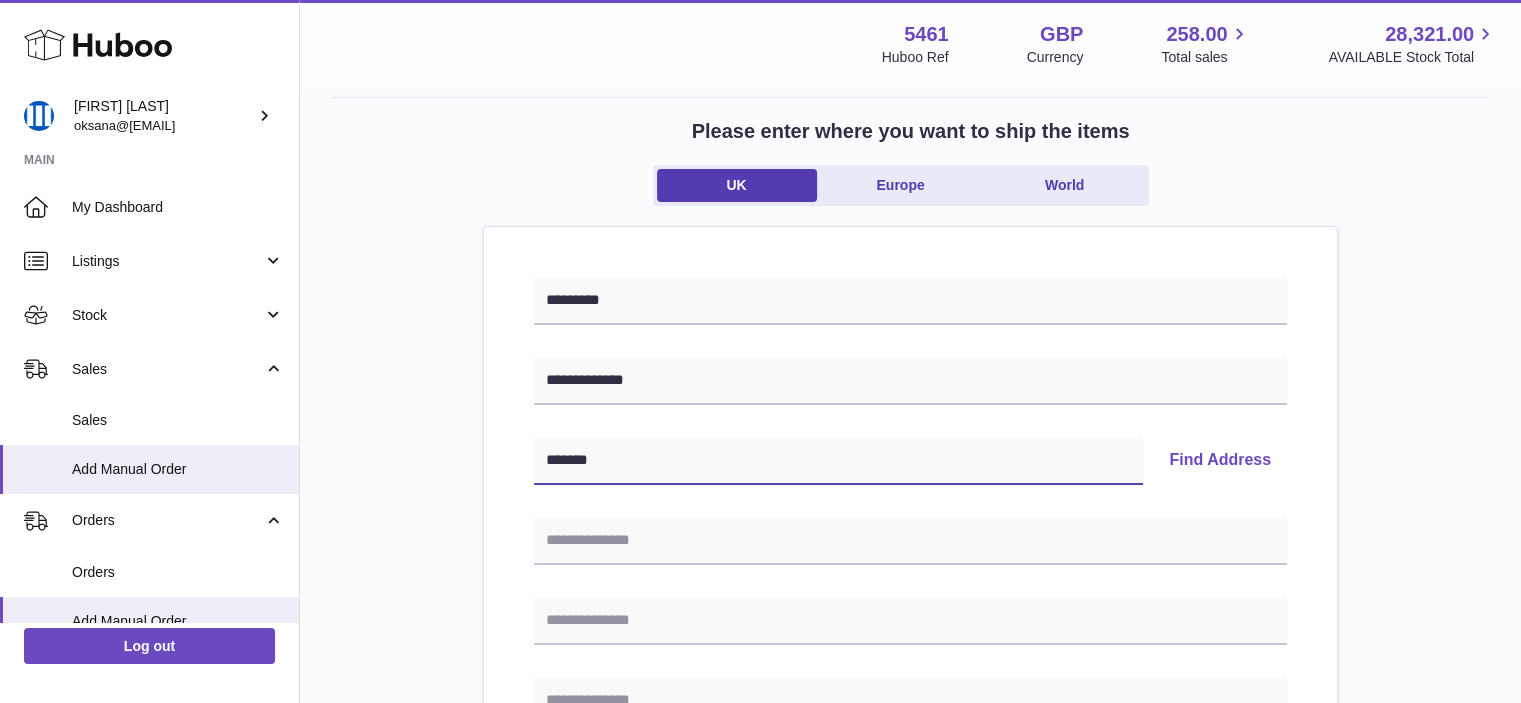 type on "*******" 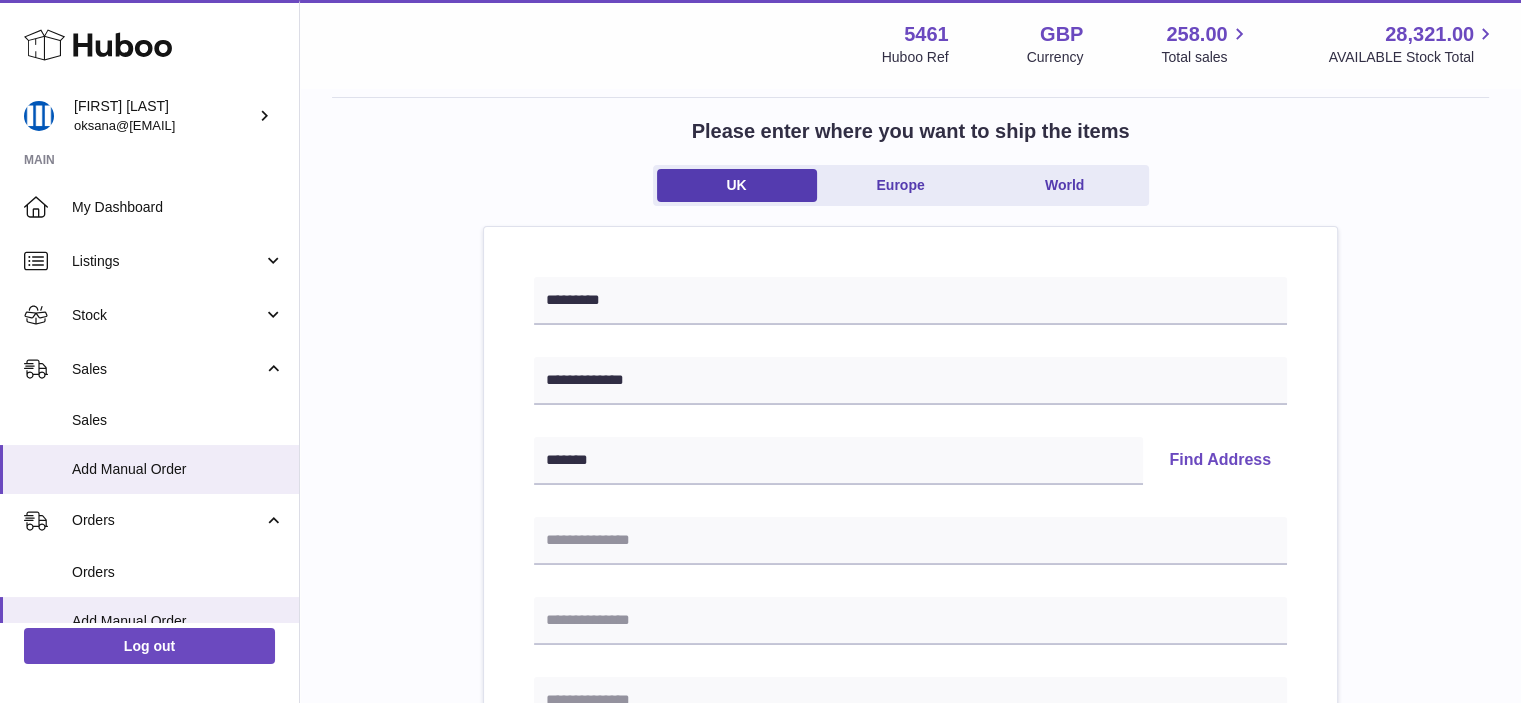 click on "Find Address" at bounding box center [1220, 461] 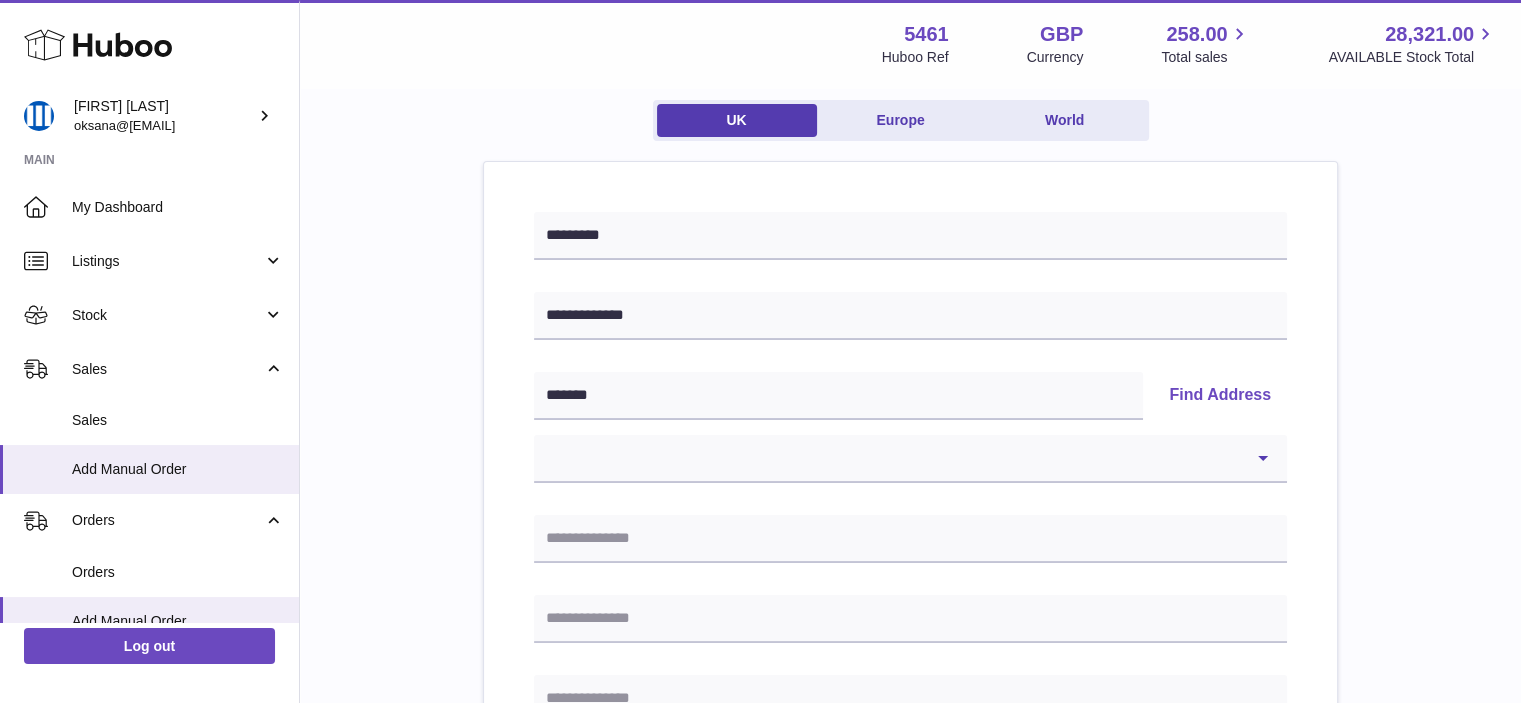 scroll, scrollTop: 200, scrollLeft: 0, axis: vertical 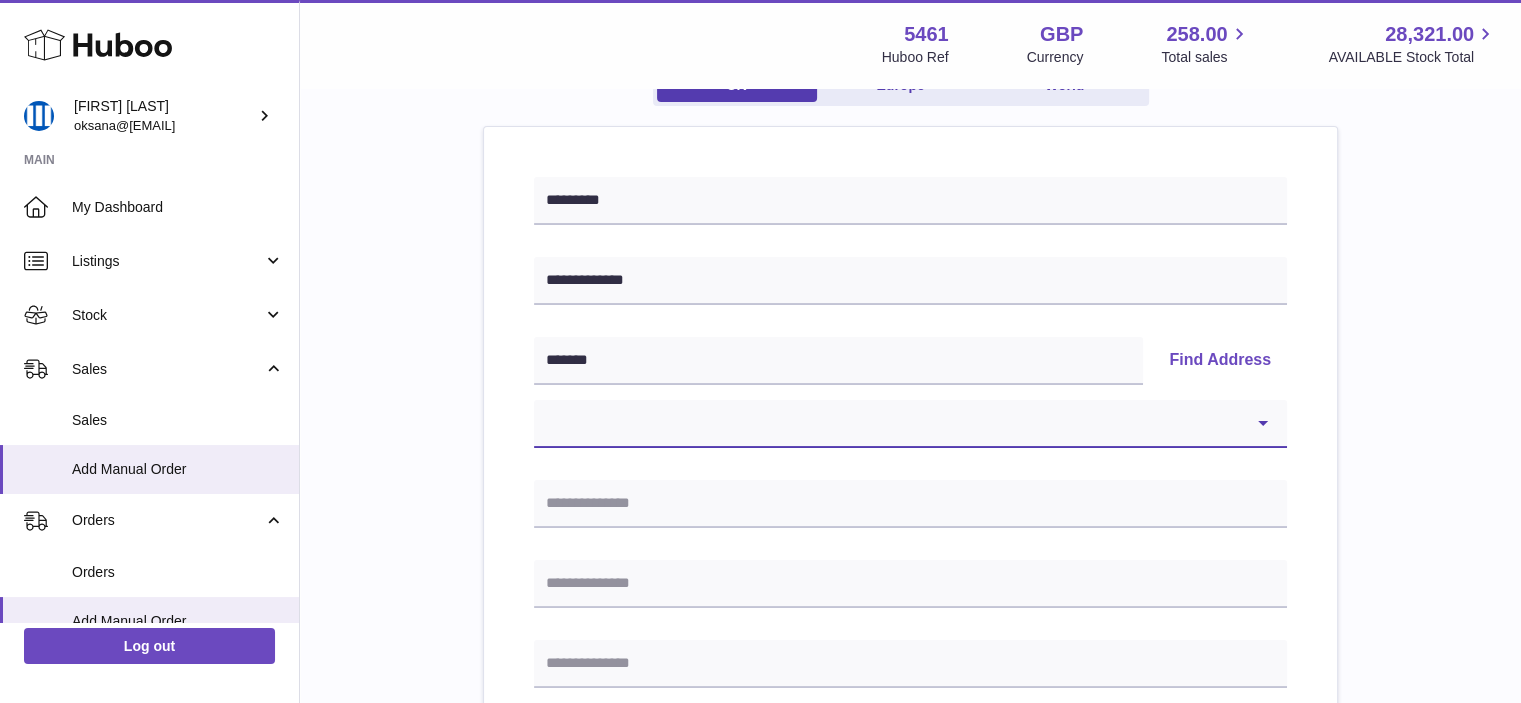 click on "**********" at bounding box center [910, 424] 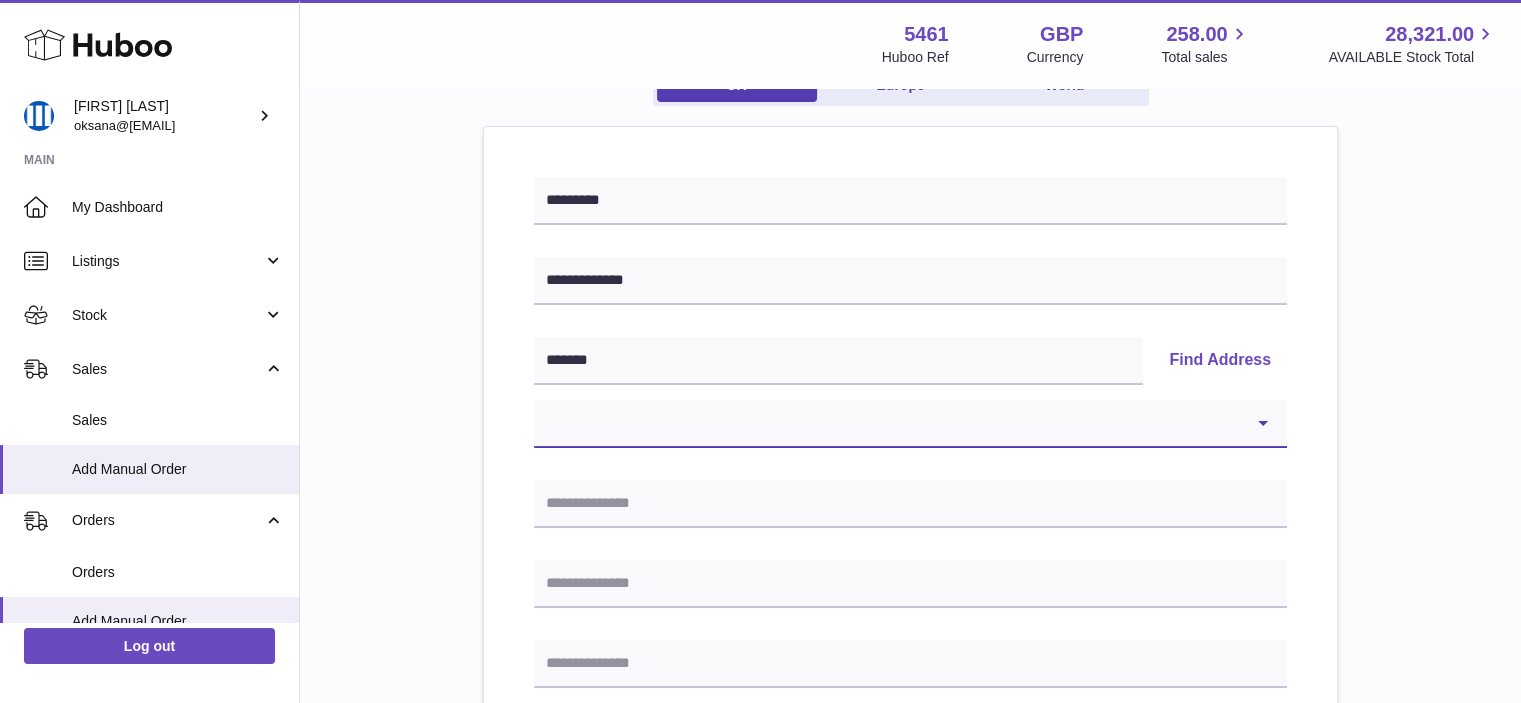 select on "*" 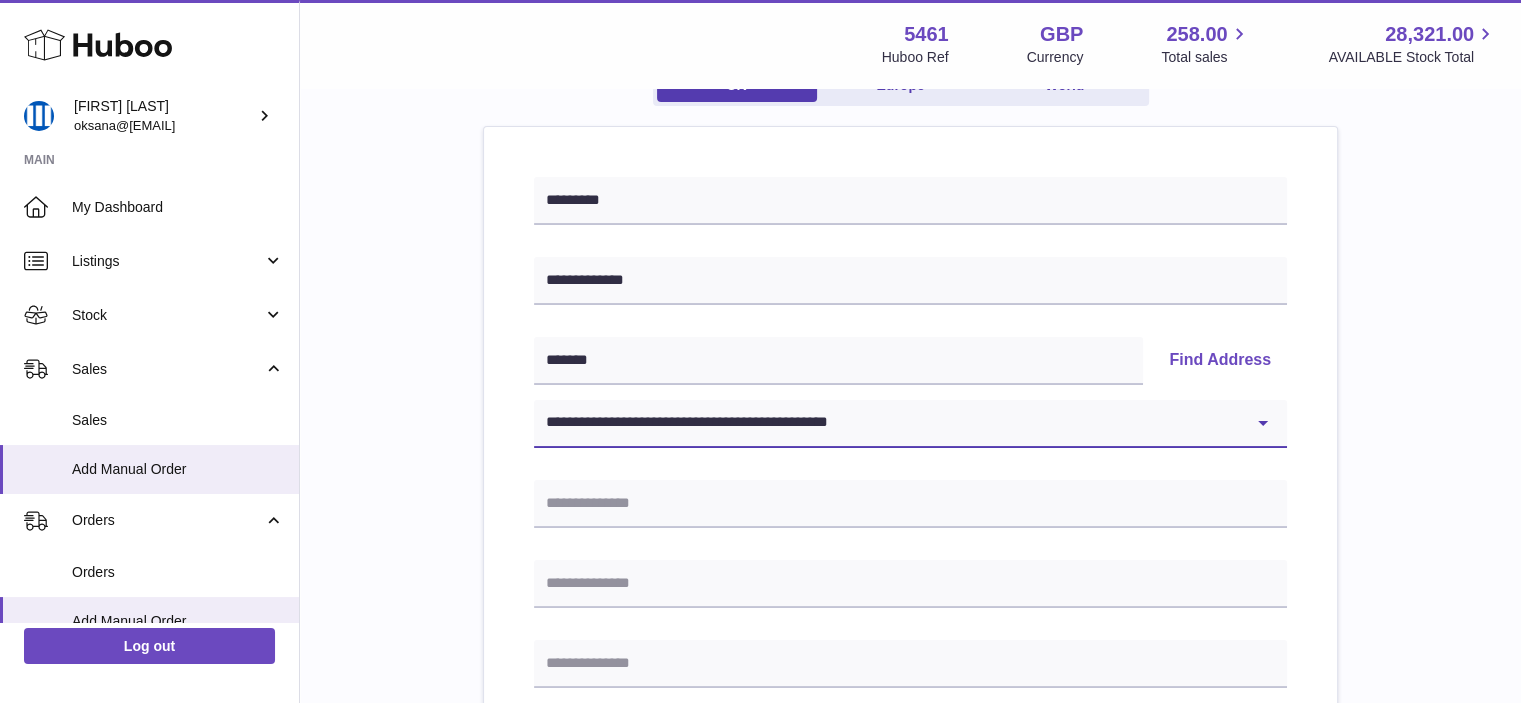 click on "**********" at bounding box center (910, 424) 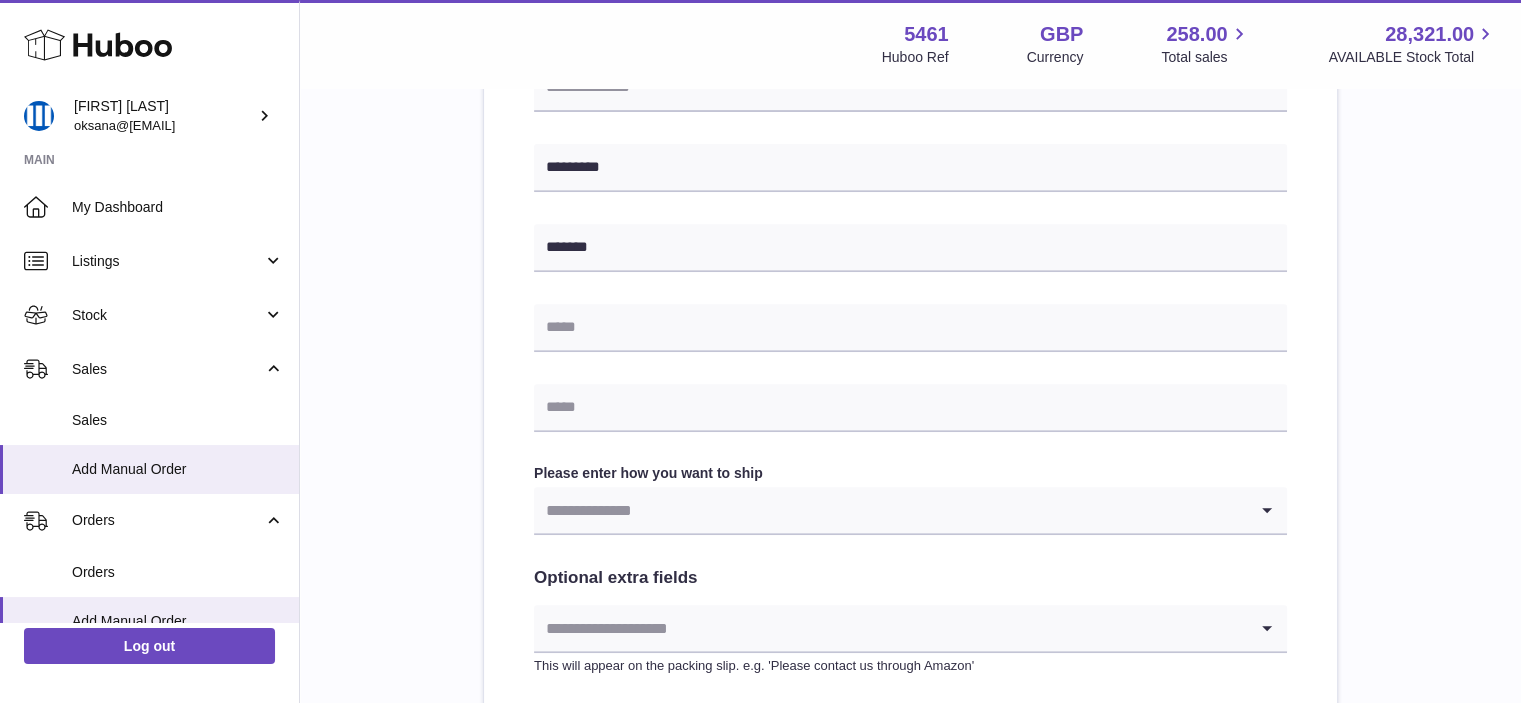 scroll, scrollTop: 800, scrollLeft: 0, axis: vertical 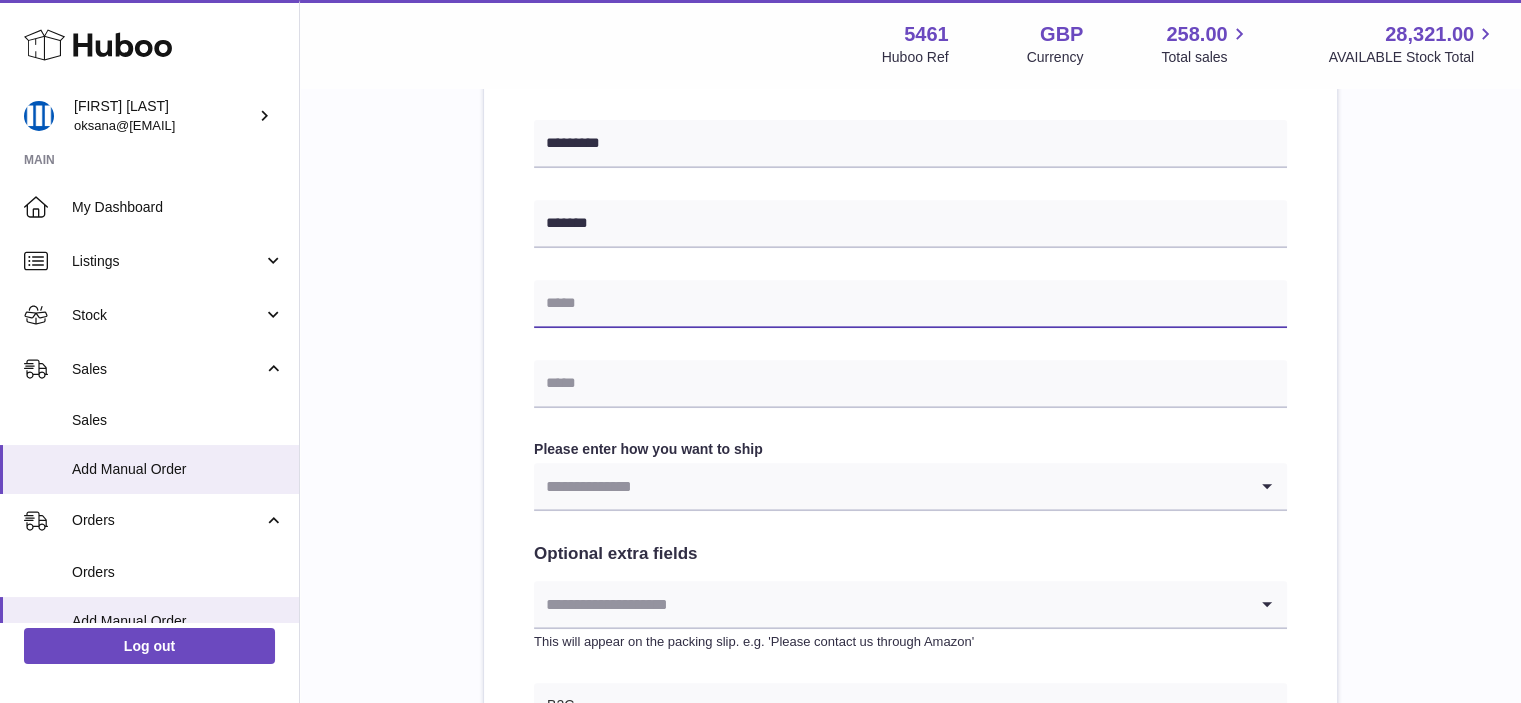 click at bounding box center [910, 304] 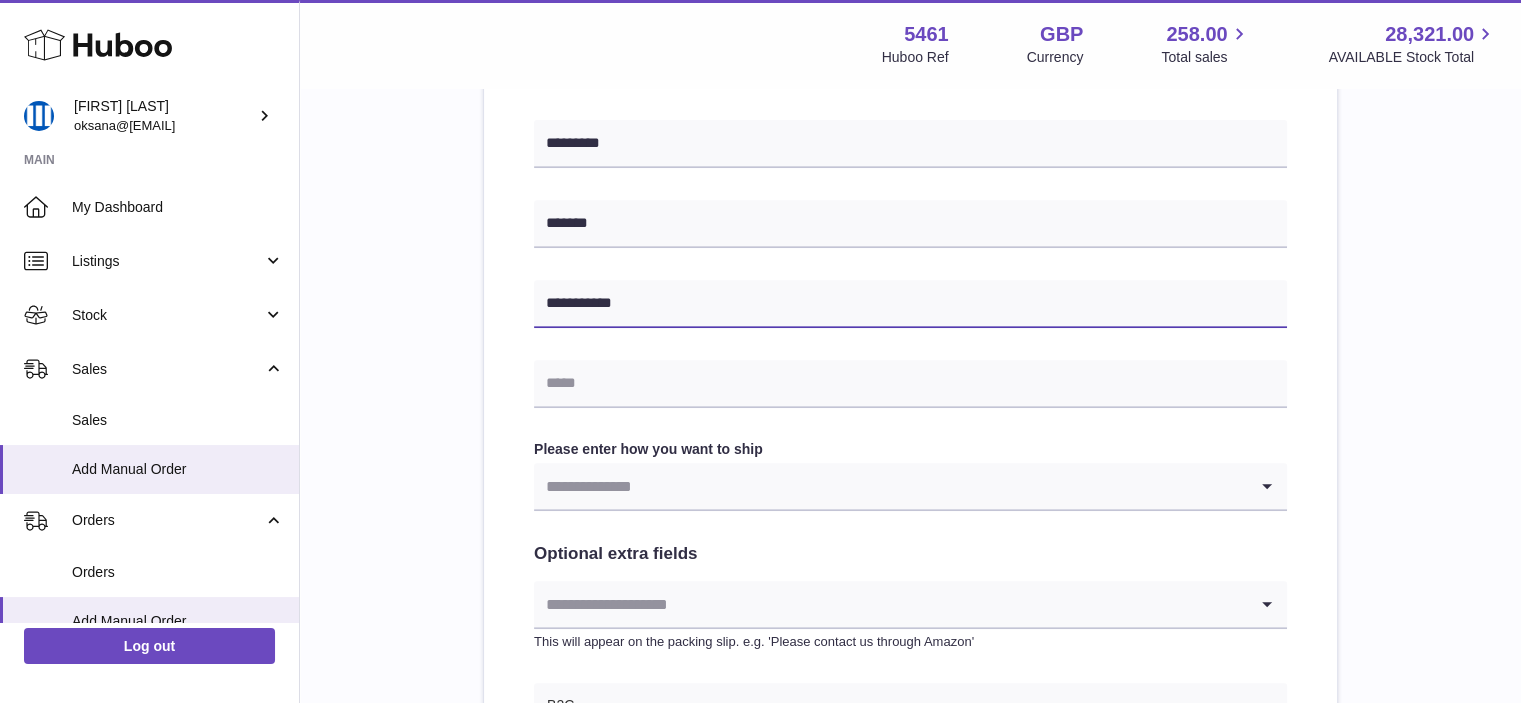 type on "**********" 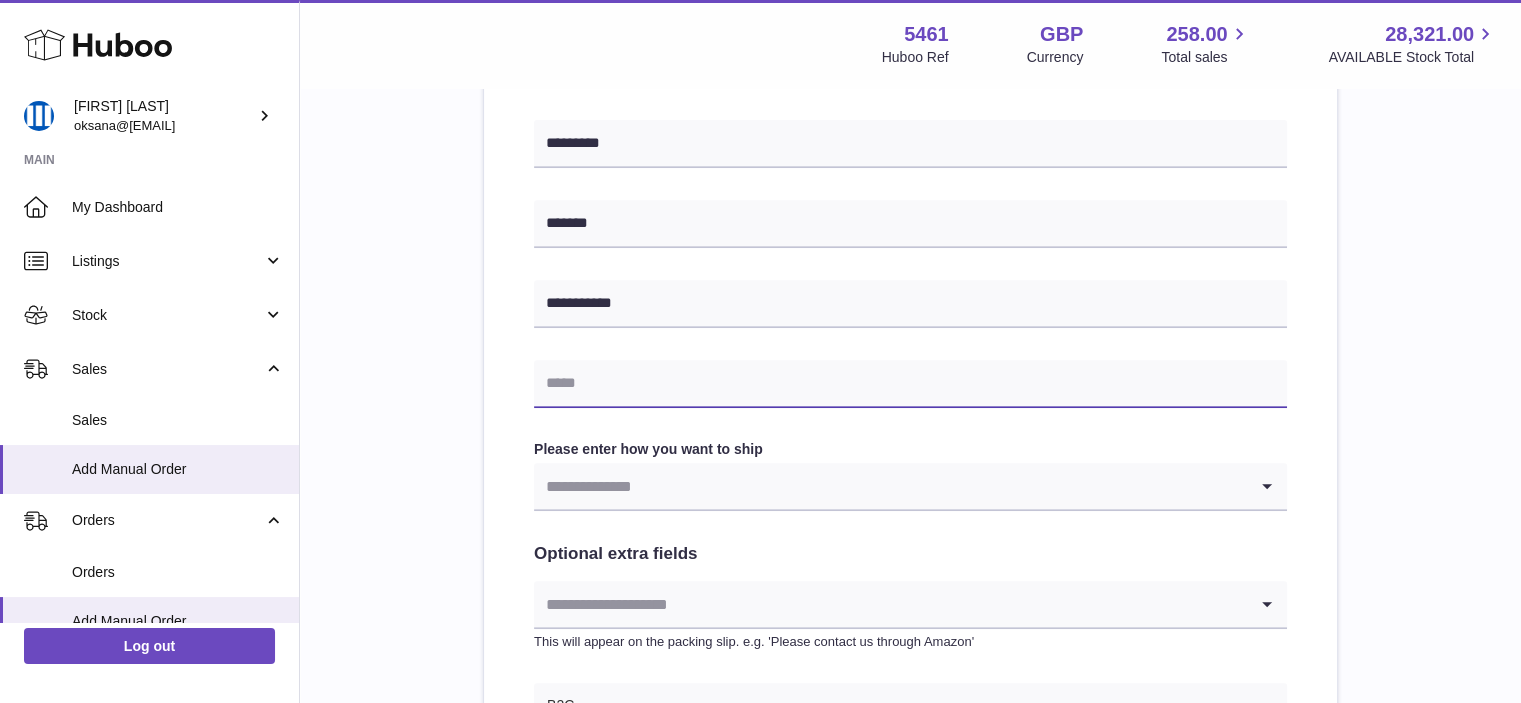 click at bounding box center [910, 384] 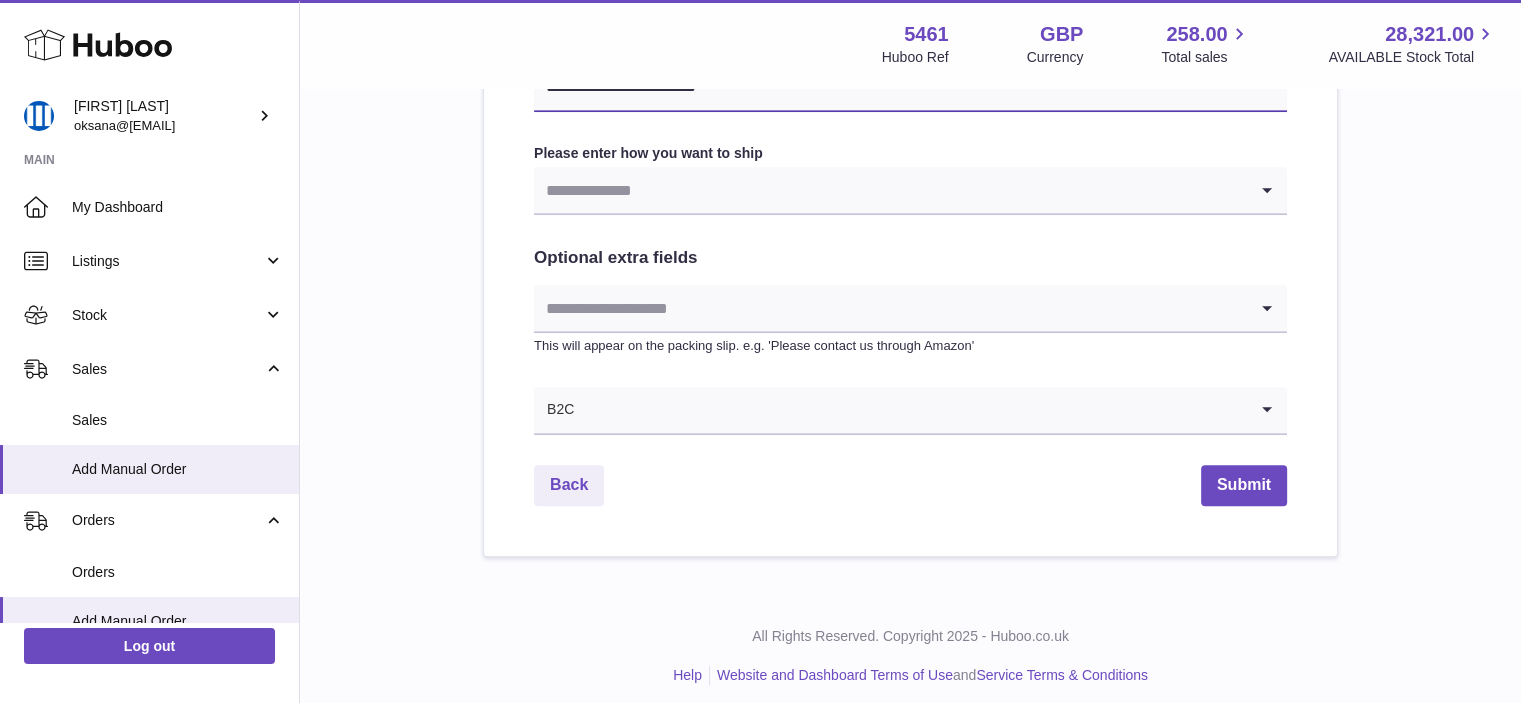 scroll, scrollTop: 1100, scrollLeft: 0, axis: vertical 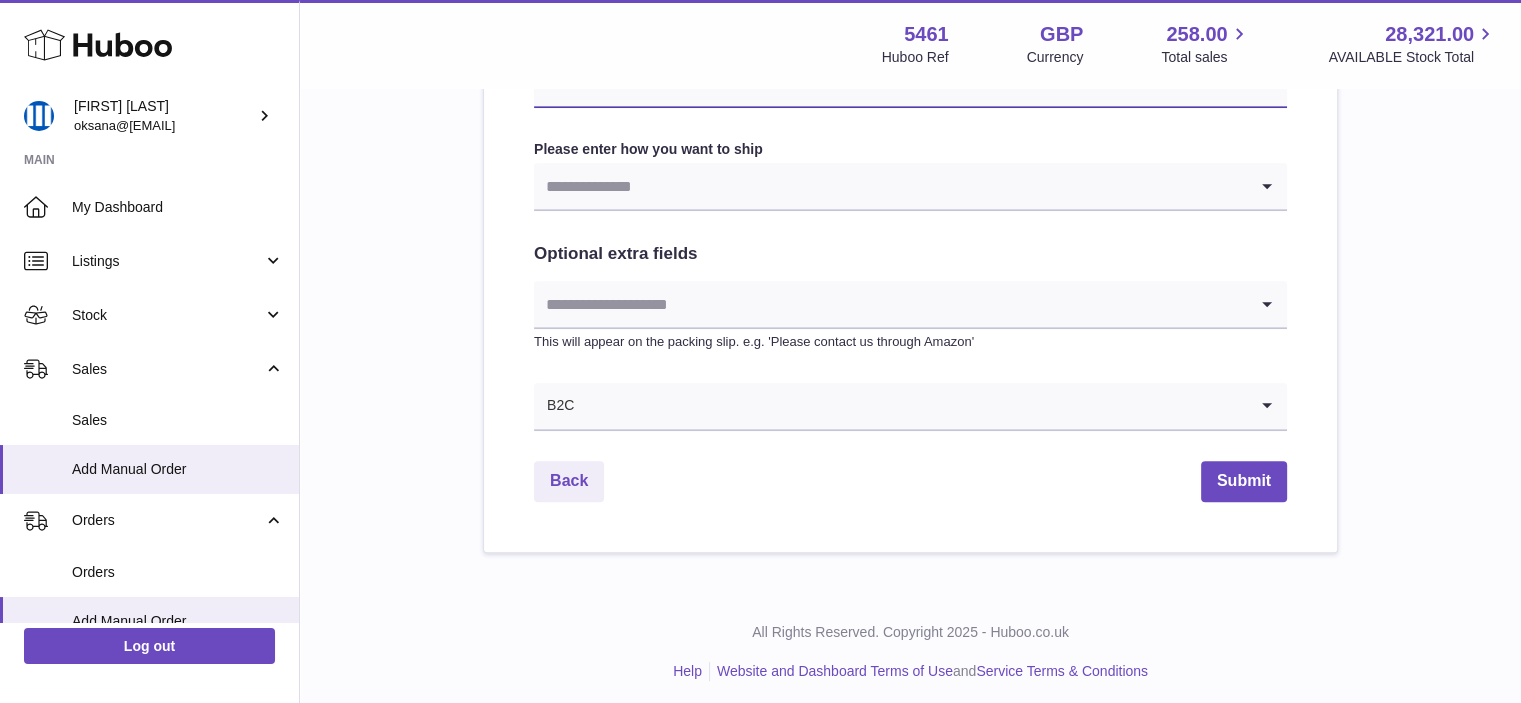 type on "**********" 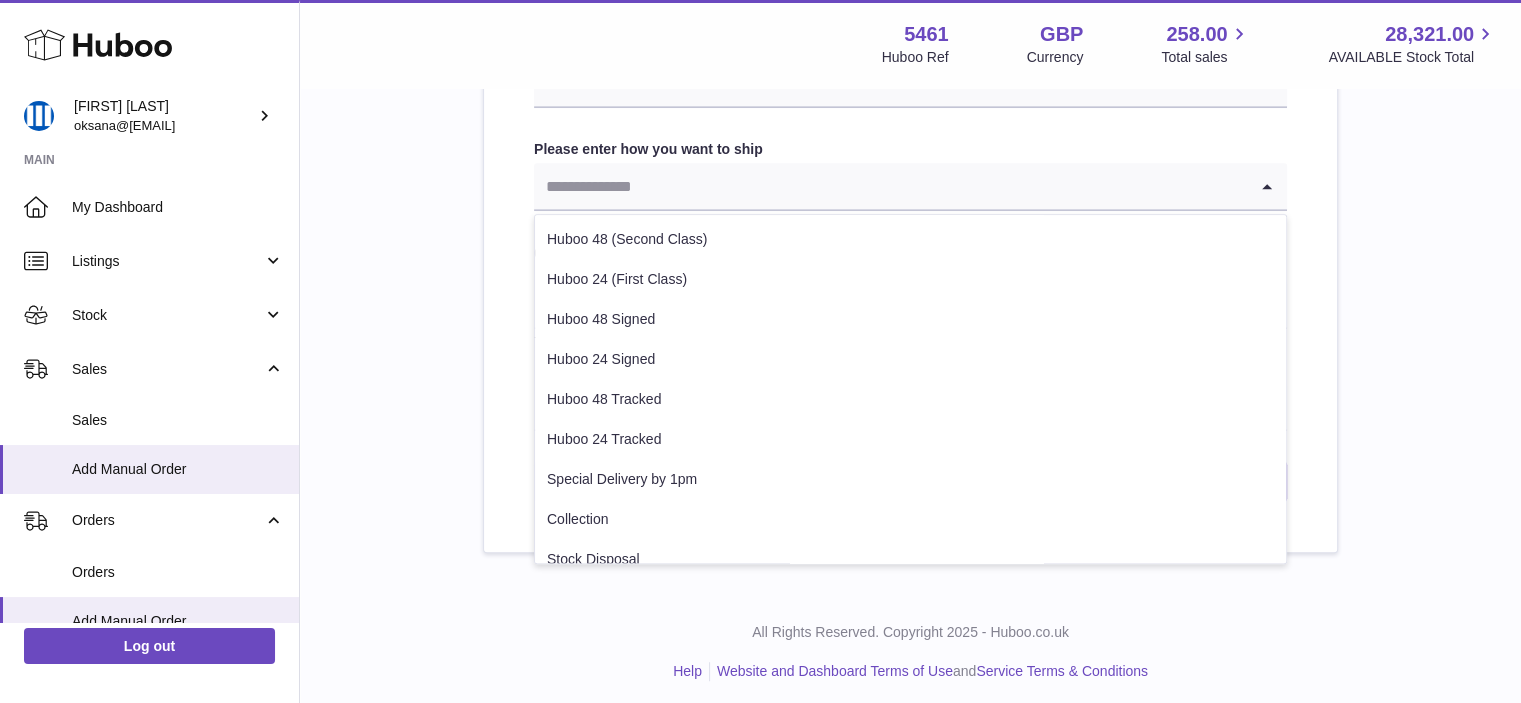click at bounding box center (890, 186) 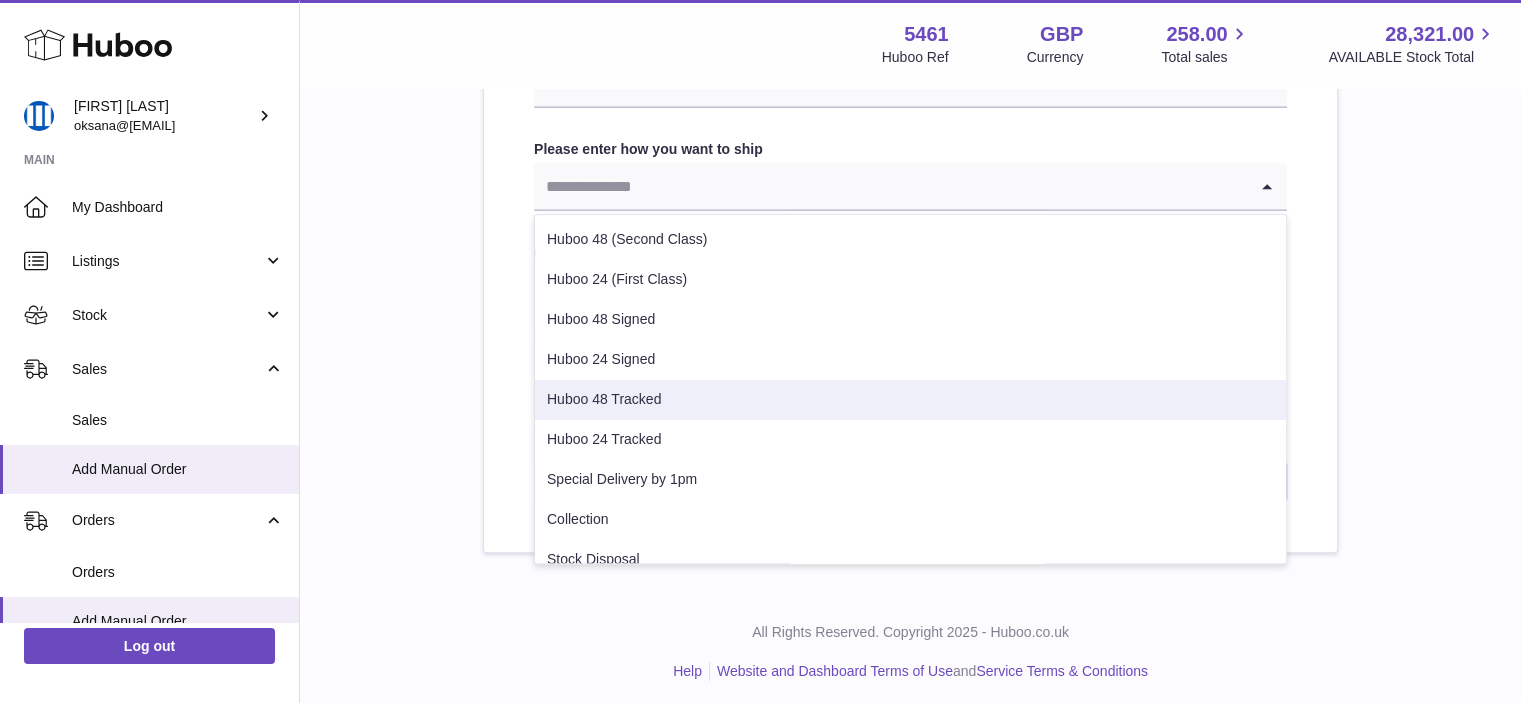 click on "Huboo 48 Tracked" at bounding box center (910, 400) 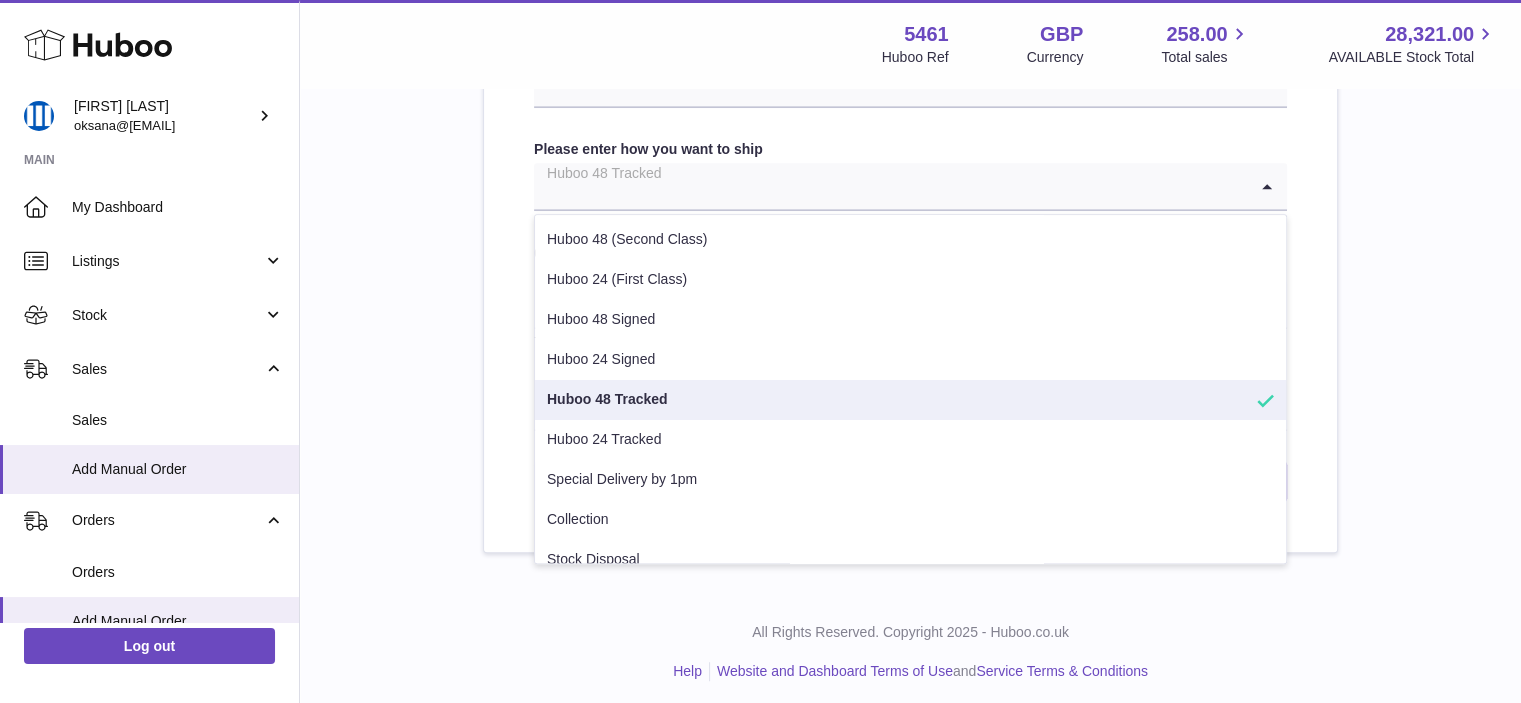 click at bounding box center (890, 186) 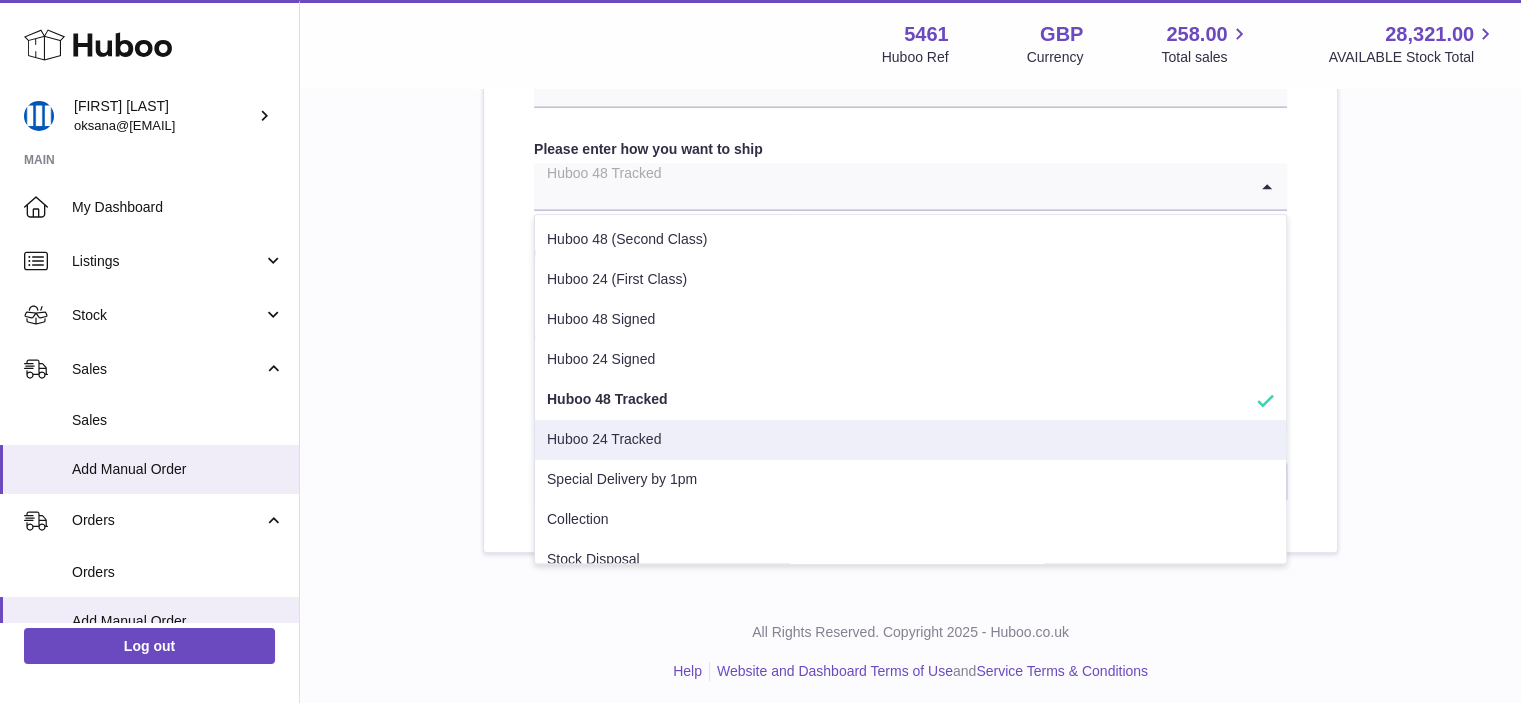 click on "Huboo 24 Tracked" at bounding box center (910, 440) 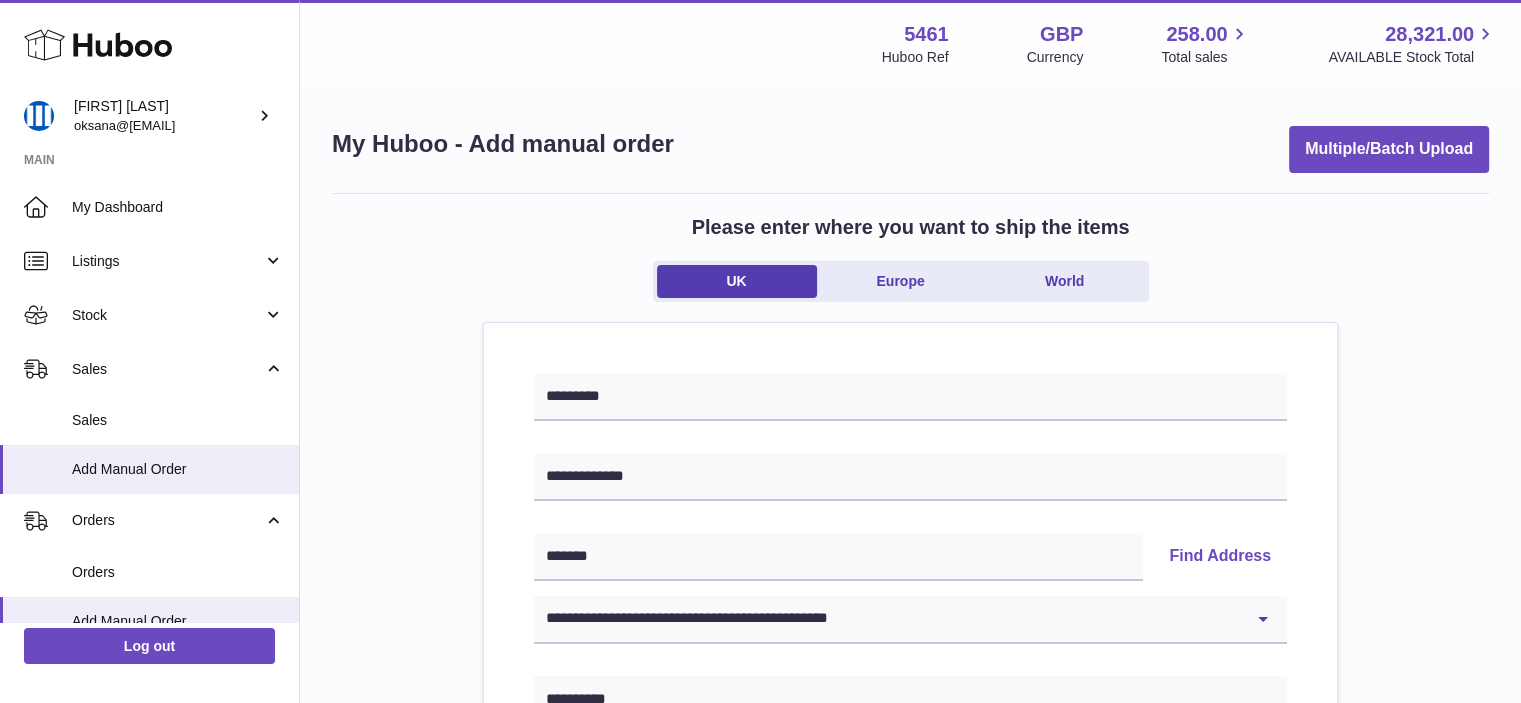 scroll, scrollTop: 0, scrollLeft: 0, axis: both 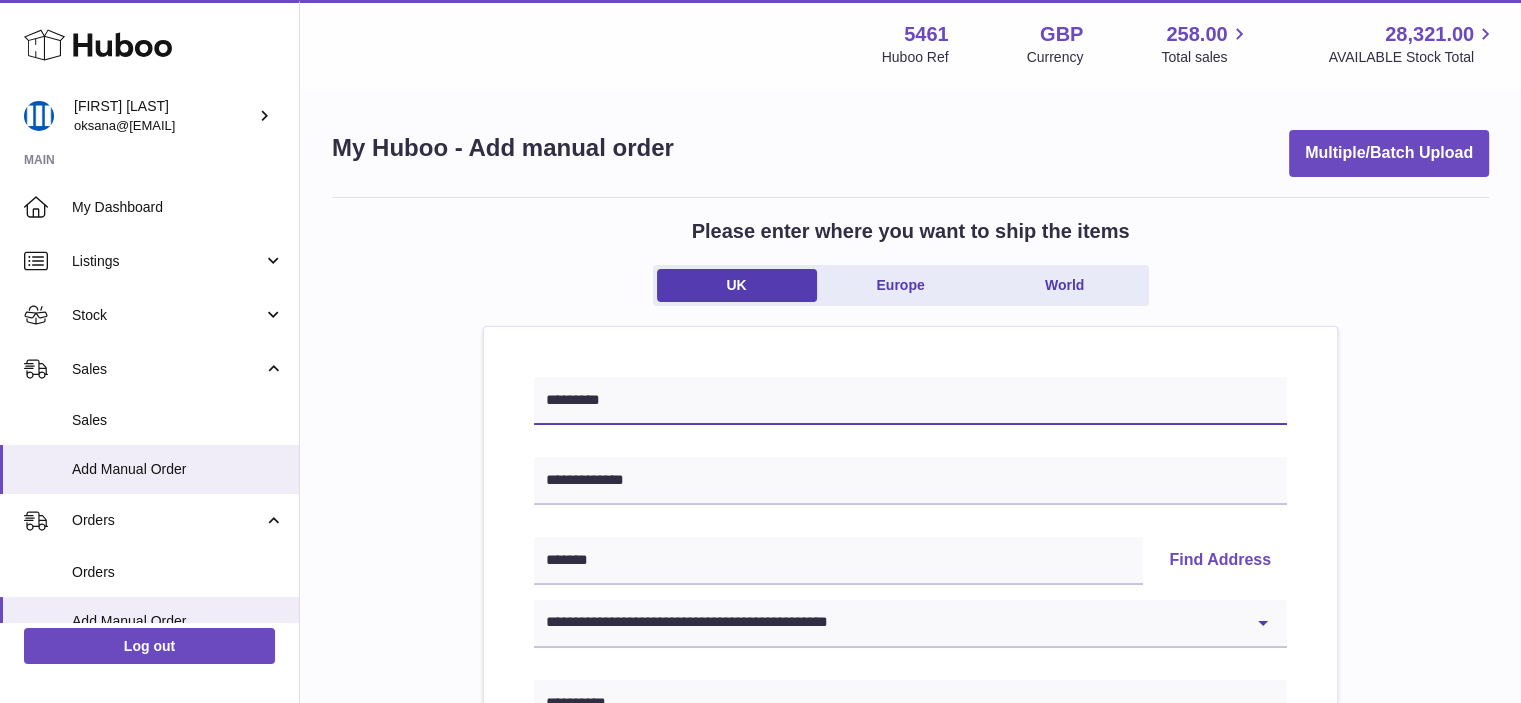 click on "*********" at bounding box center [910, 401] 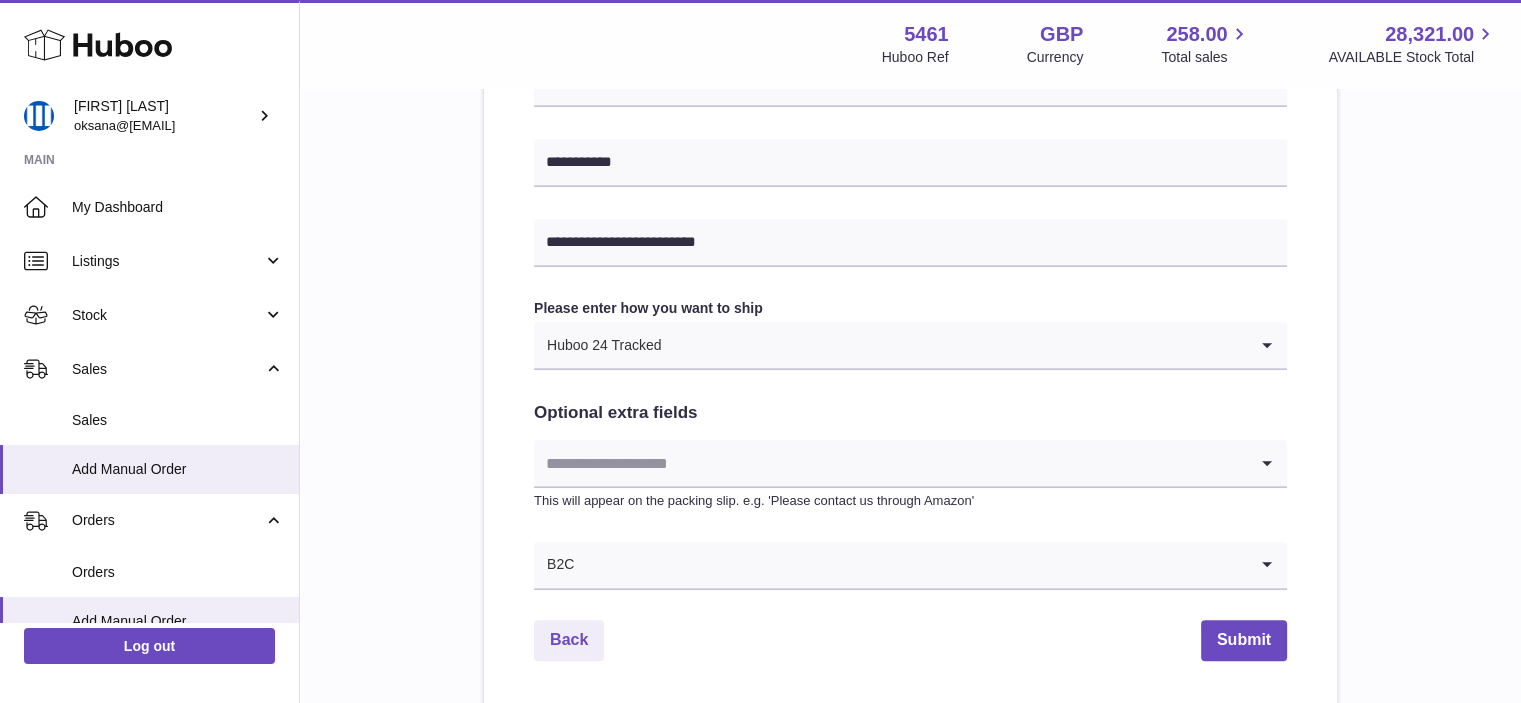 scroll, scrollTop: 1107, scrollLeft: 0, axis: vertical 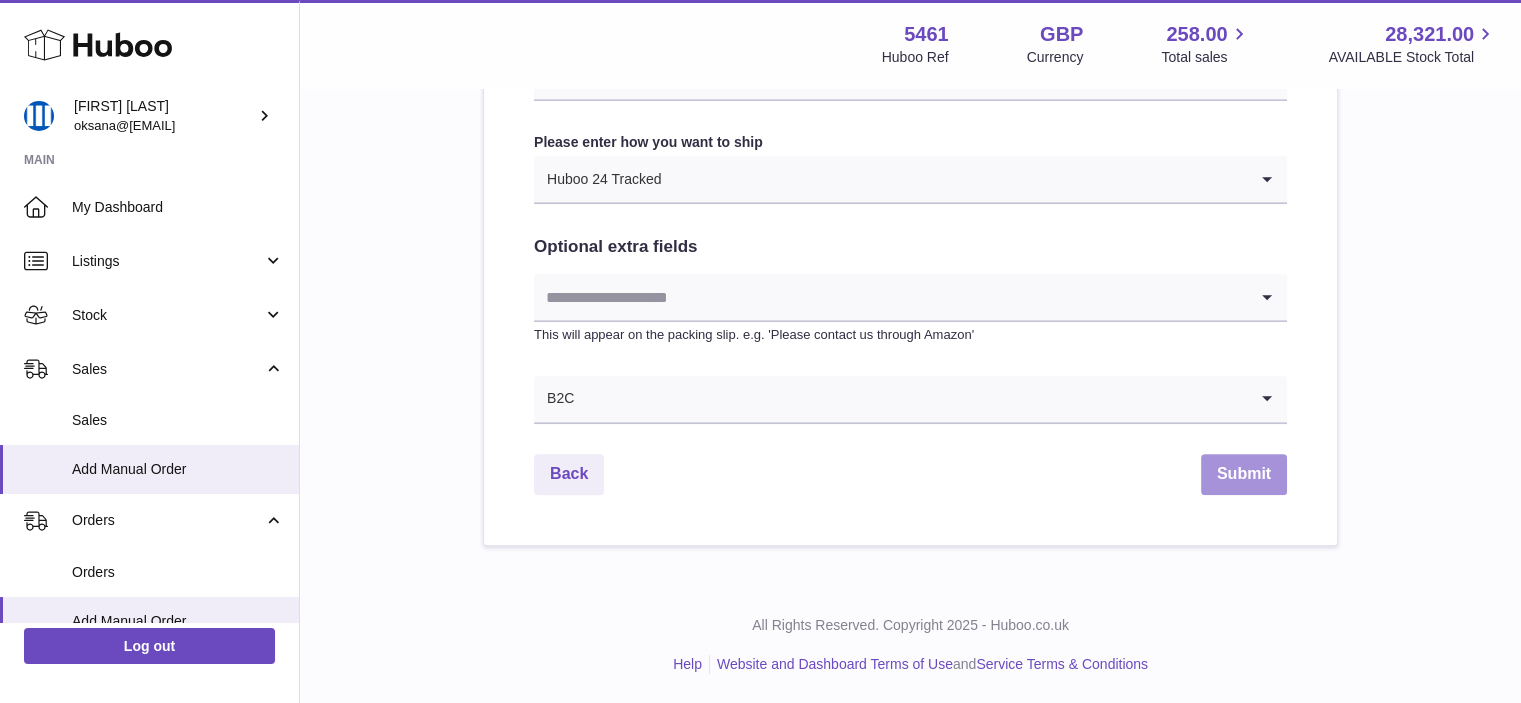 click on "Submit" at bounding box center [1244, 474] 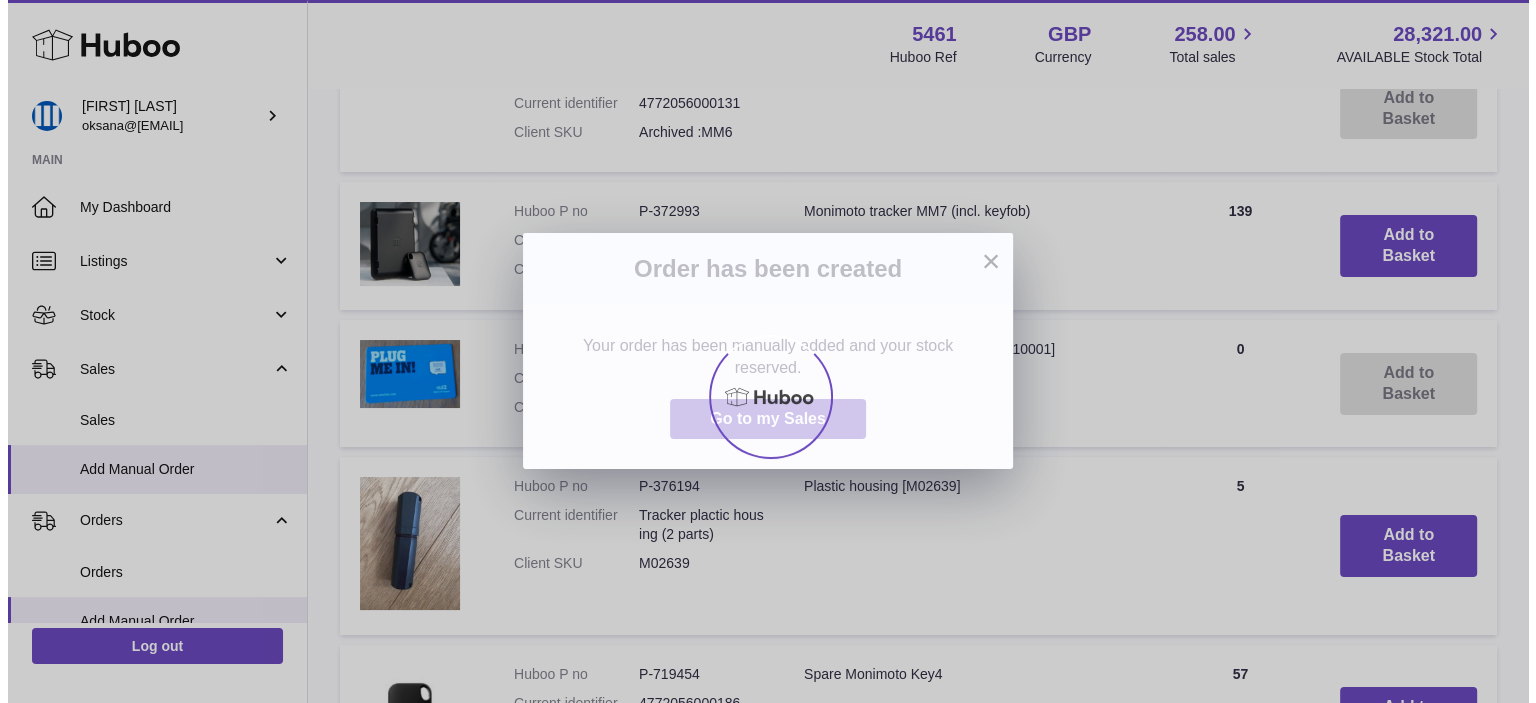 scroll, scrollTop: 0, scrollLeft: 0, axis: both 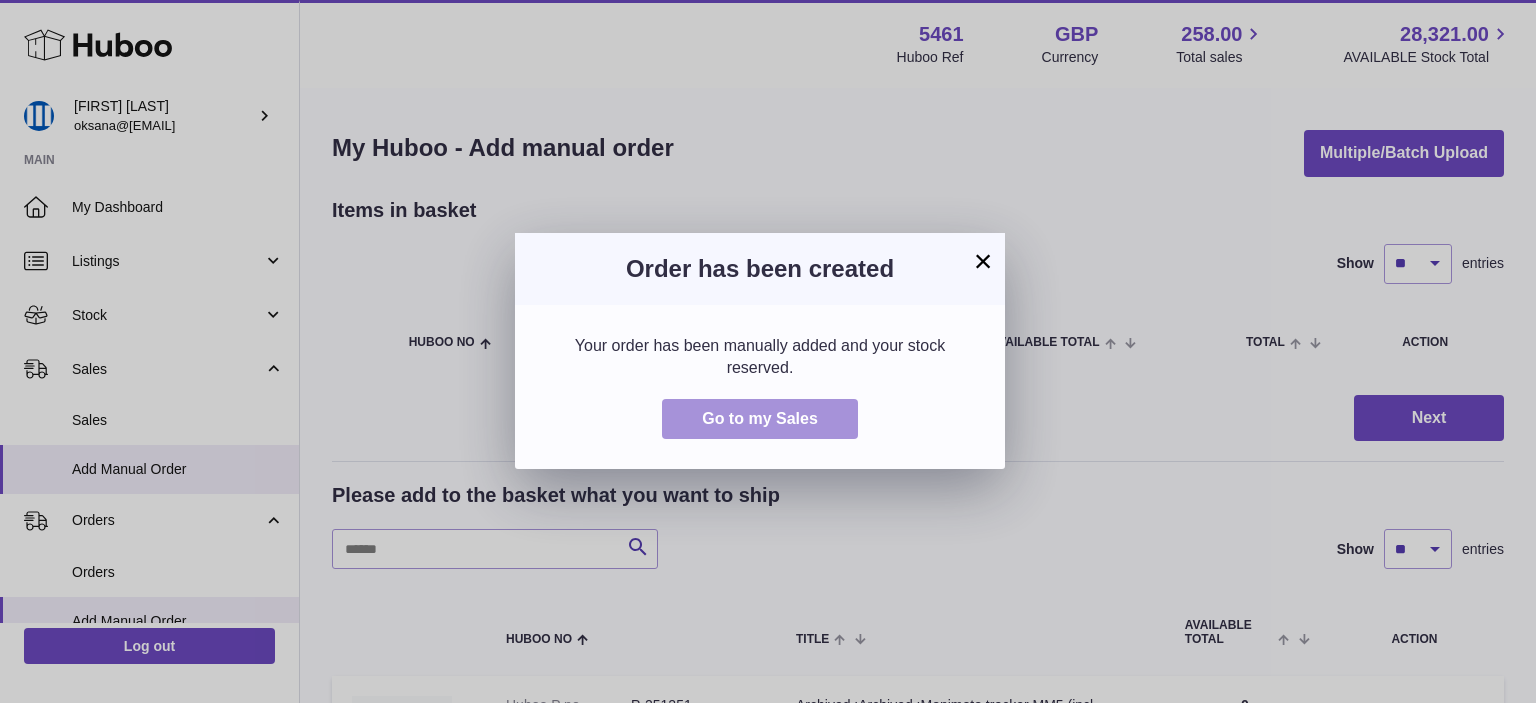 click on "Go to my Sales" at bounding box center [760, 419] 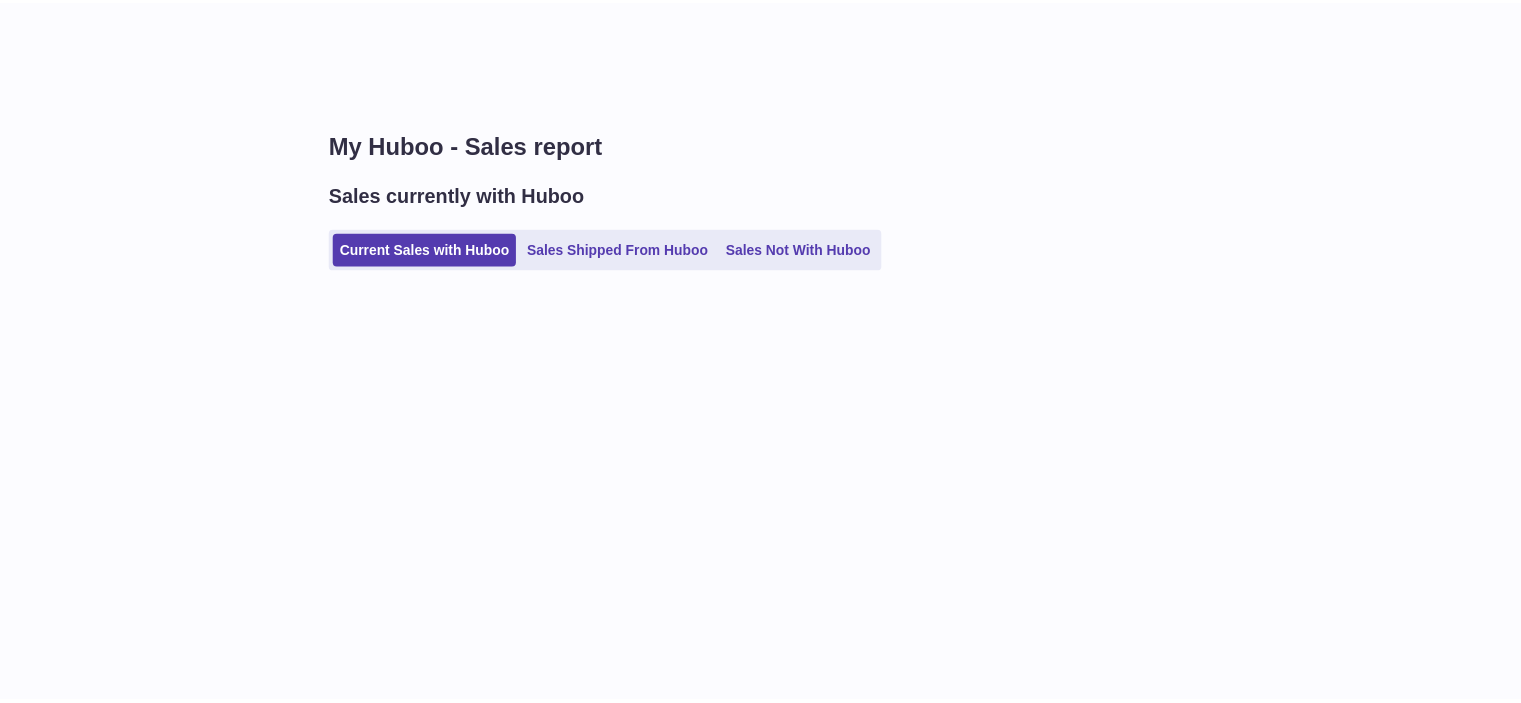 scroll, scrollTop: 0, scrollLeft: 0, axis: both 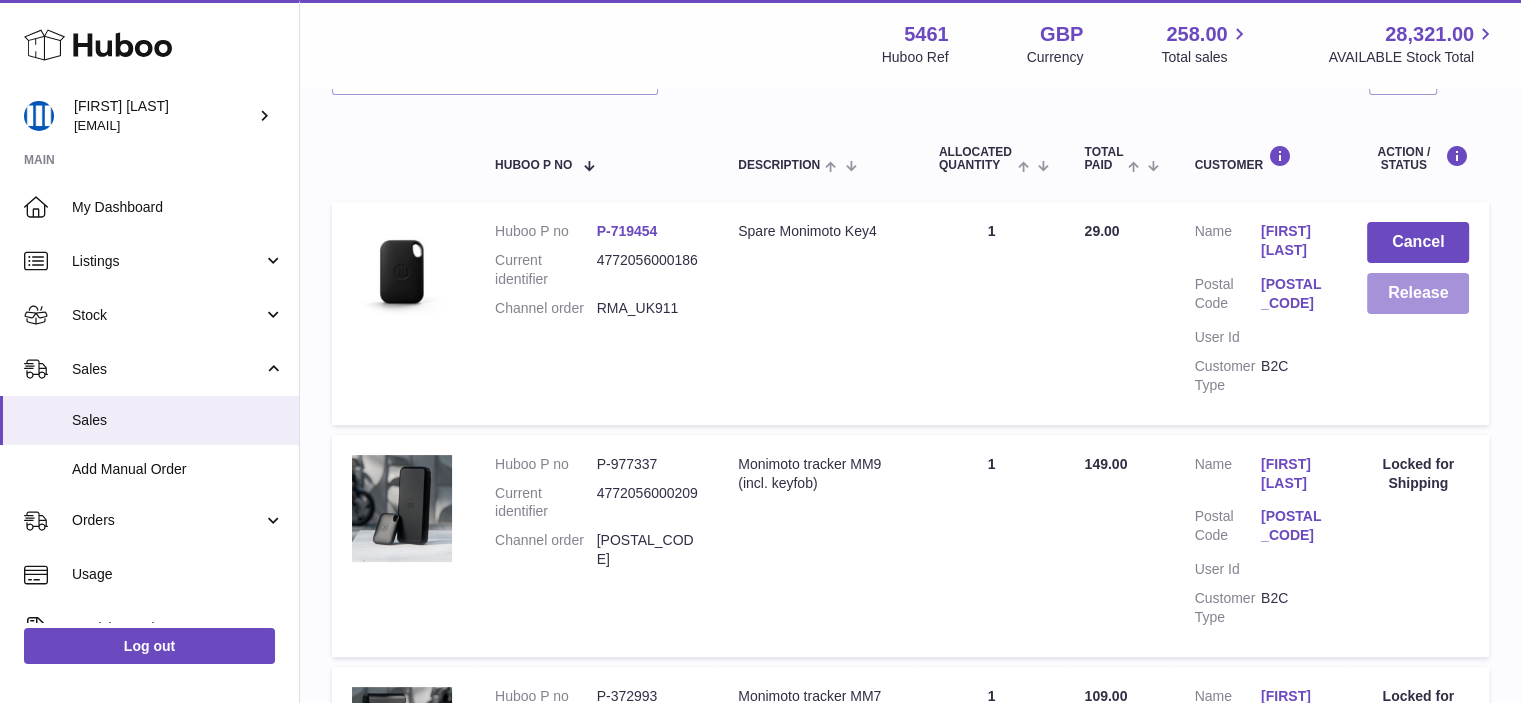 click on "Release" at bounding box center (1418, 293) 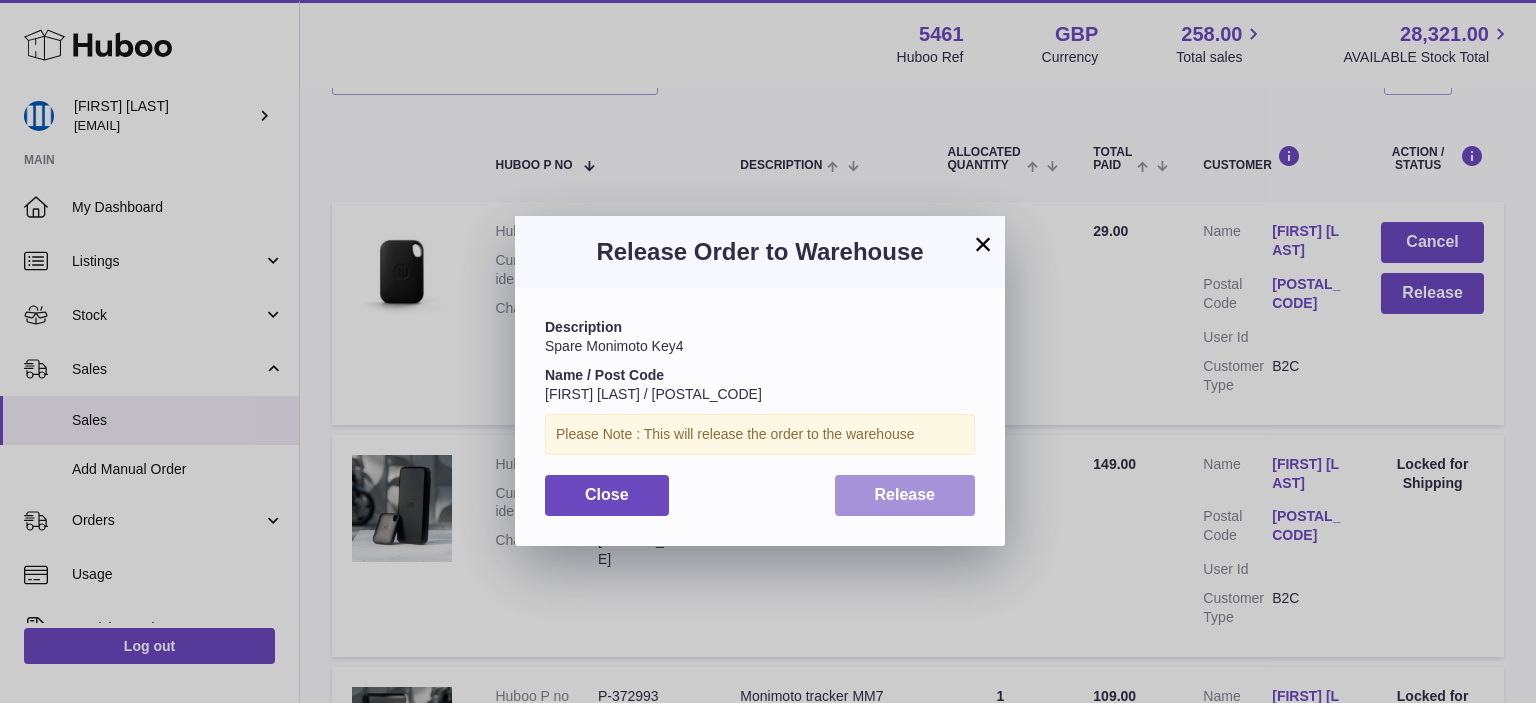 click on "Release" at bounding box center [905, 494] 